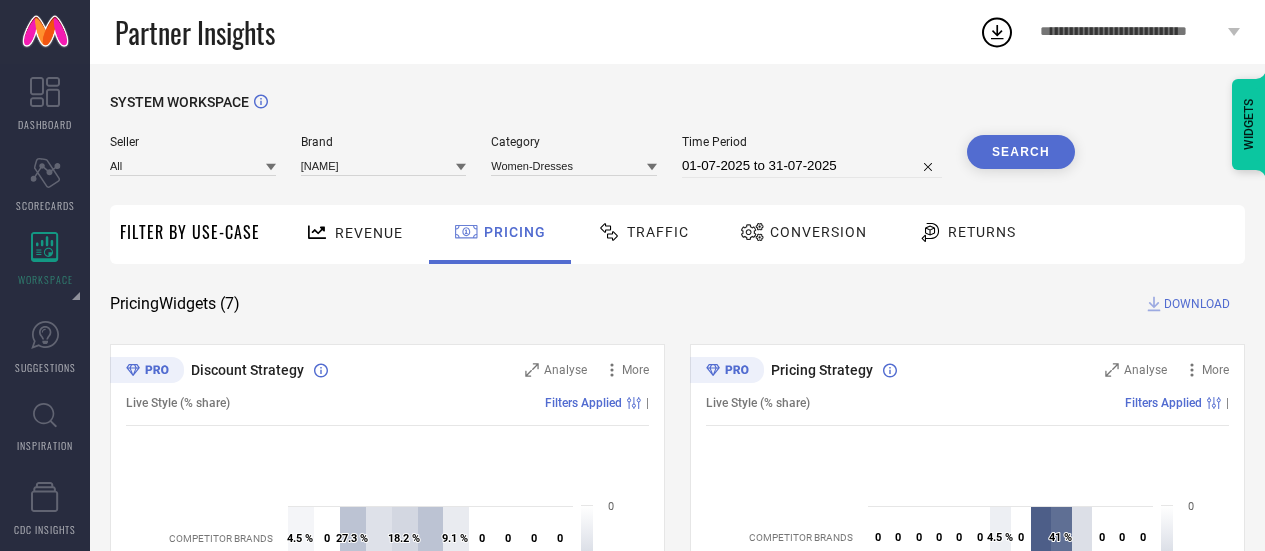 scroll, scrollTop: 0, scrollLeft: 0, axis: both 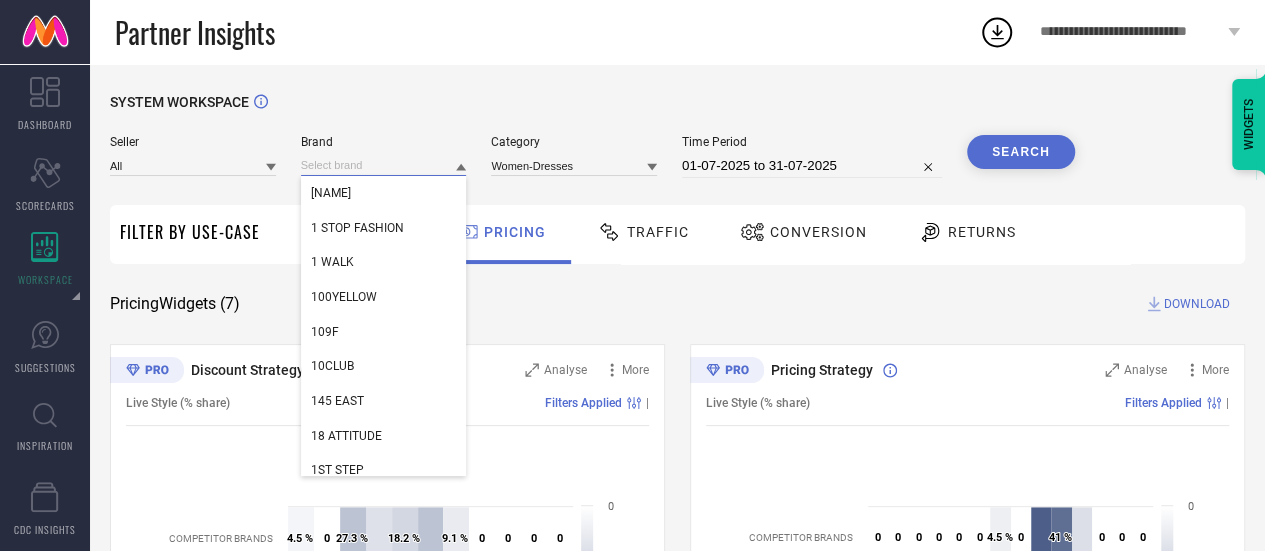 click at bounding box center (384, 165) 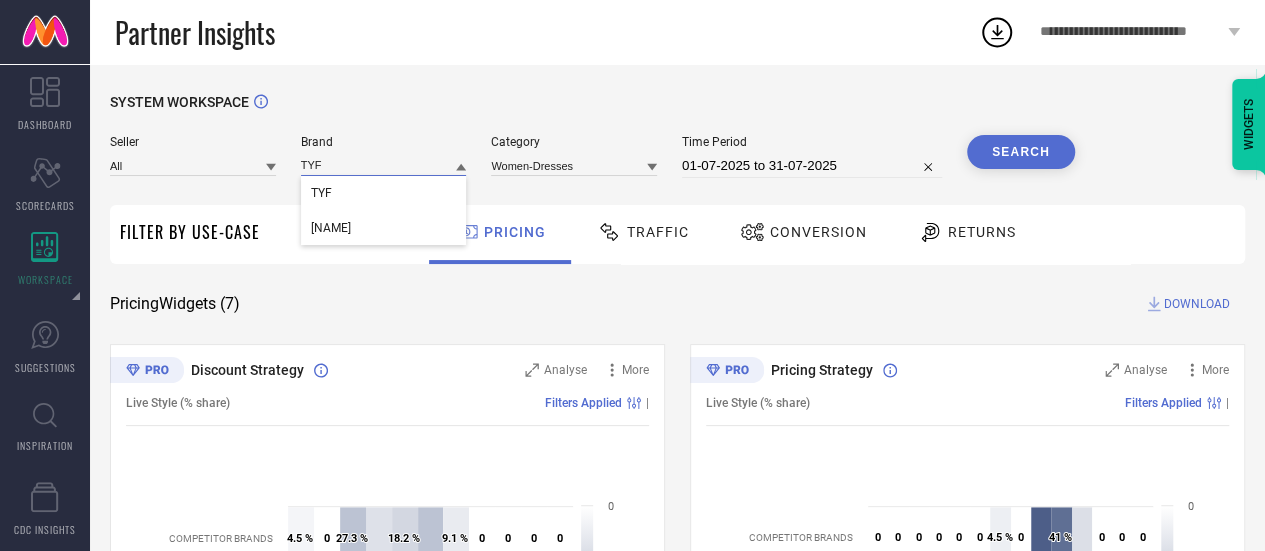 type on "TY" 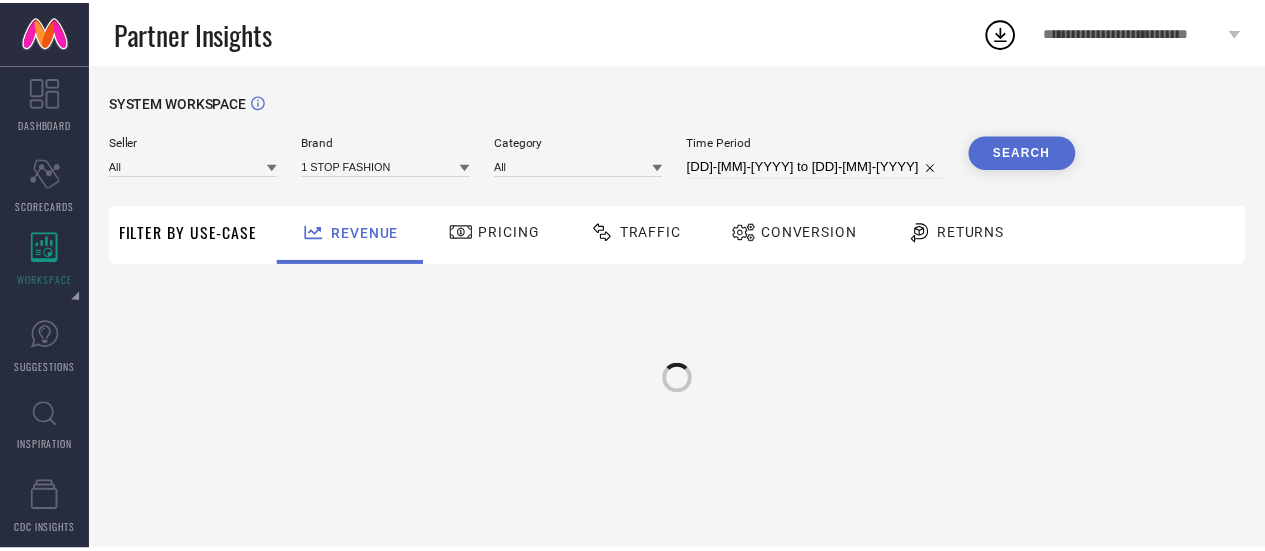 scroll, scrollTop: 0, scrollLeft: 0, axis: both 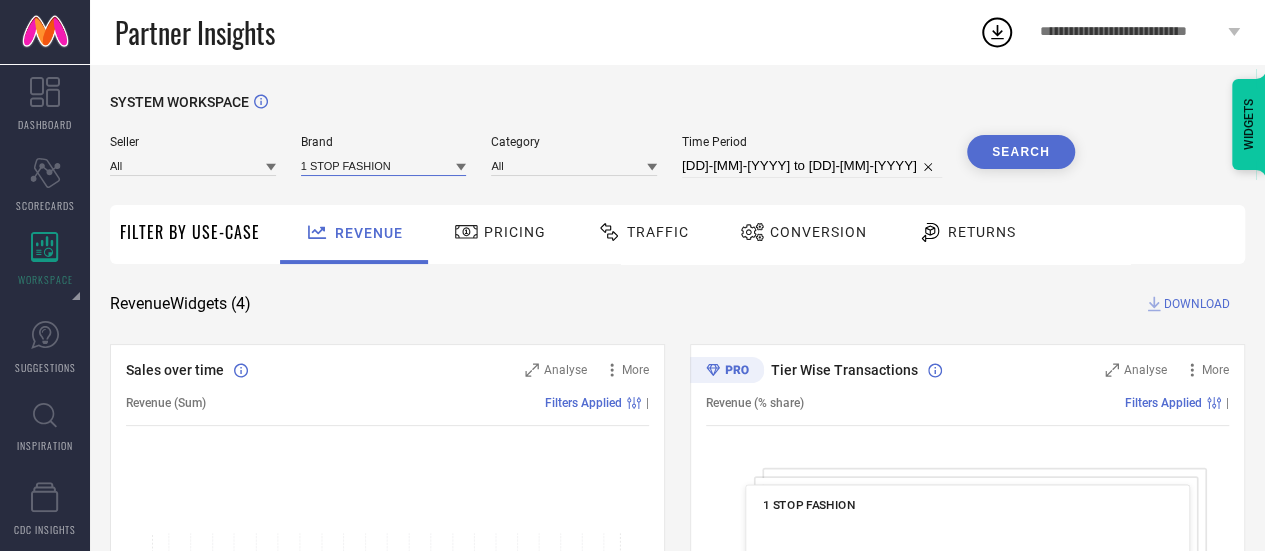 click at bounding box center [384, 165] 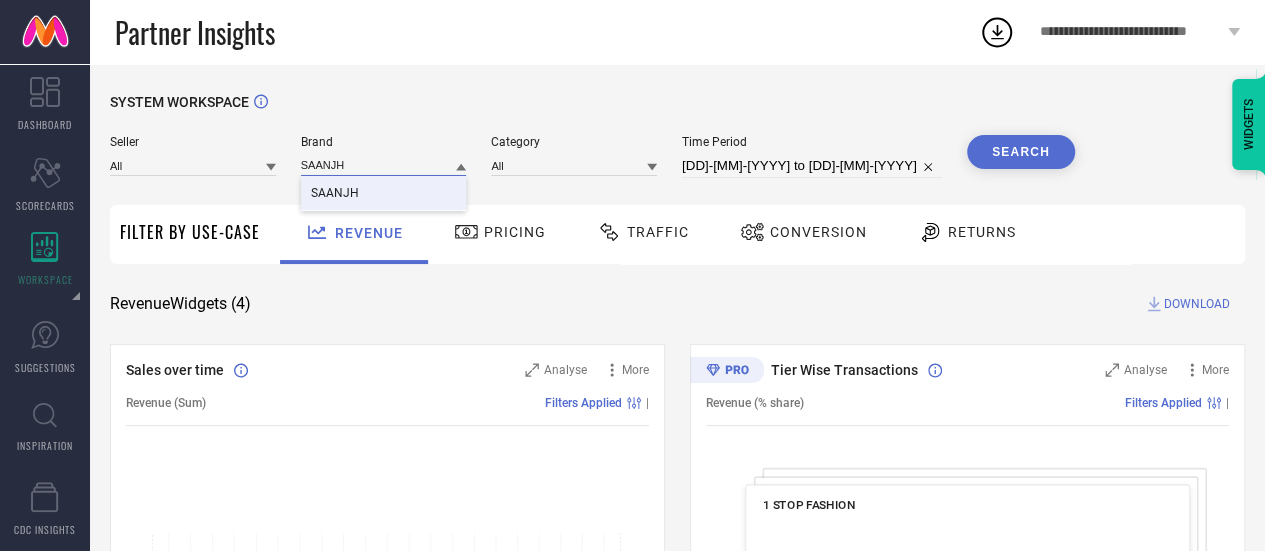 type on "SAANJH" 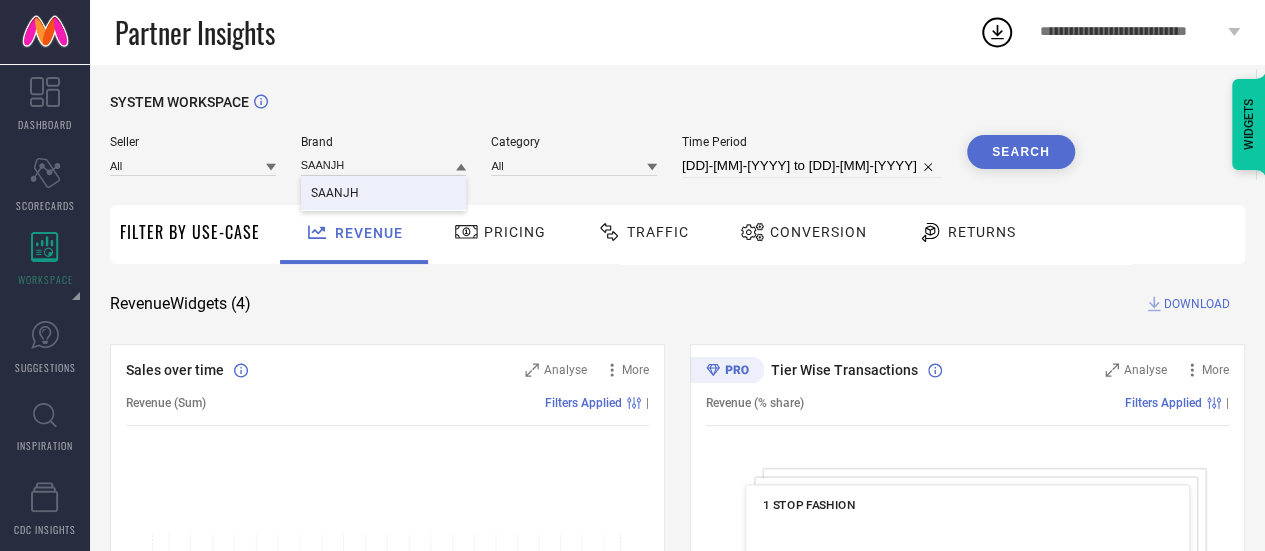 click on "SAANJH" at bounding box center (335, 193) 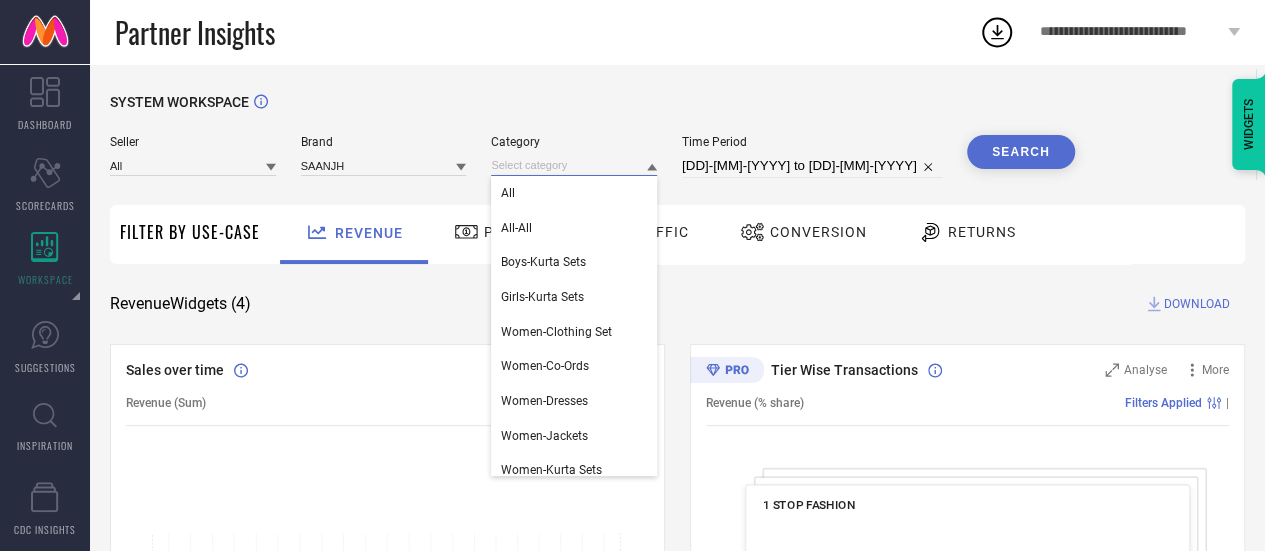 click at bounding box center [574, 165] 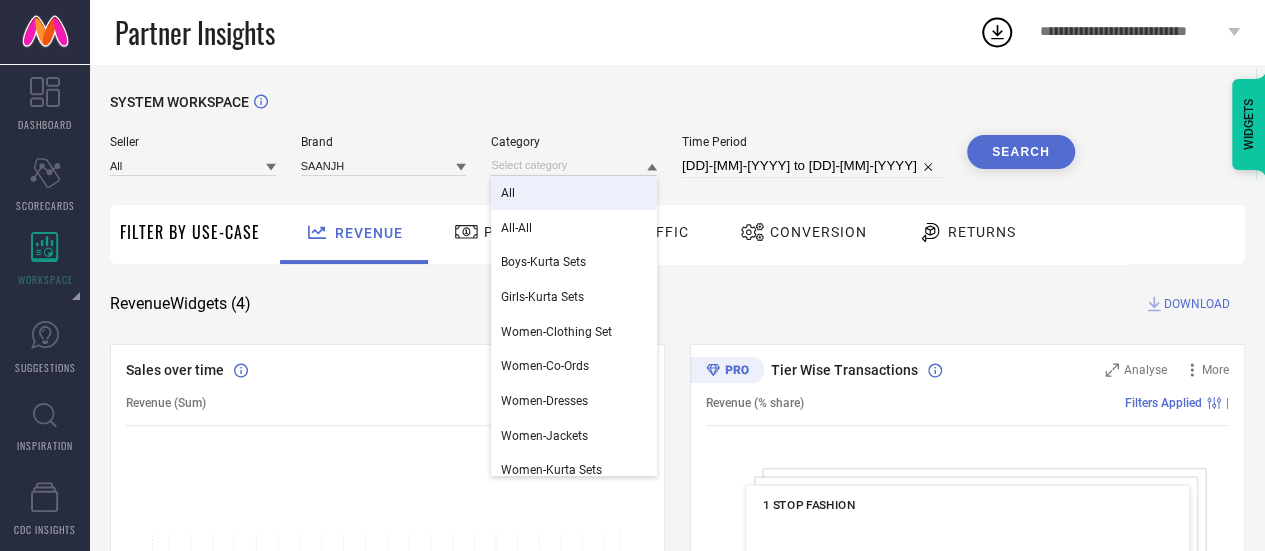 click on "All" at bounding box center (574, 193) 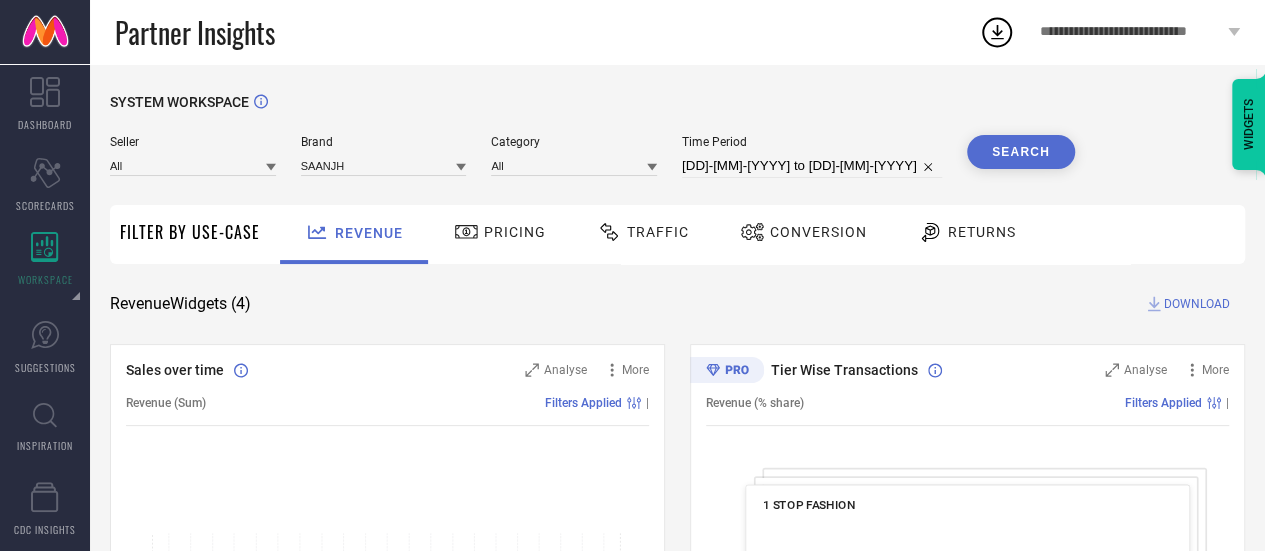 select on "6" 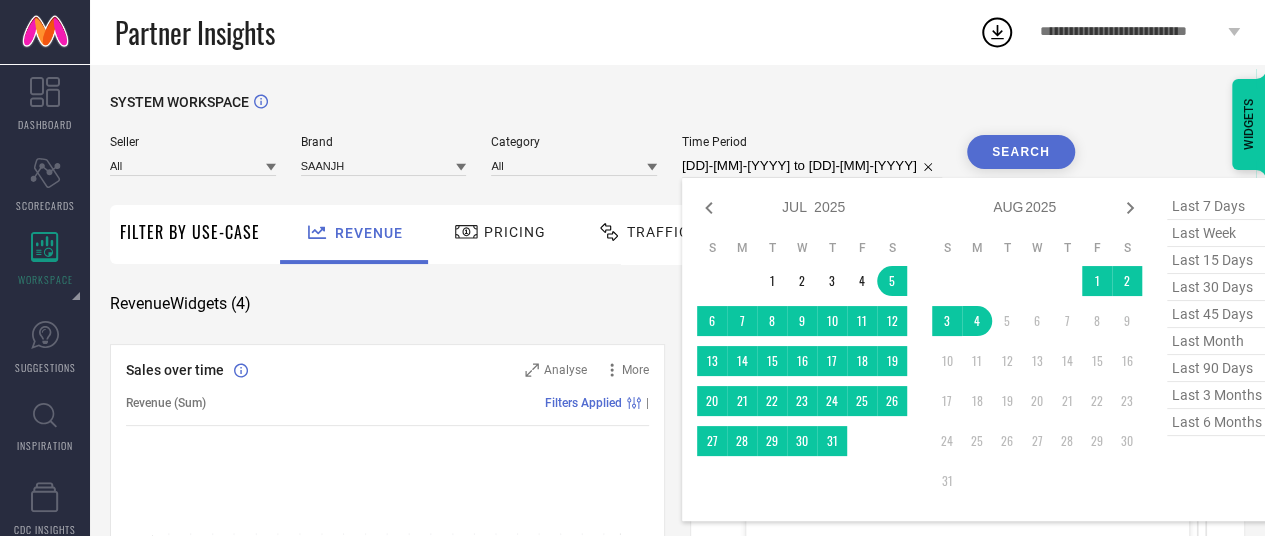 click on "[DD]-[MM]-[YYYY] to [DD]-[MM]-[YYYY]" at bounding box center (812, 166) 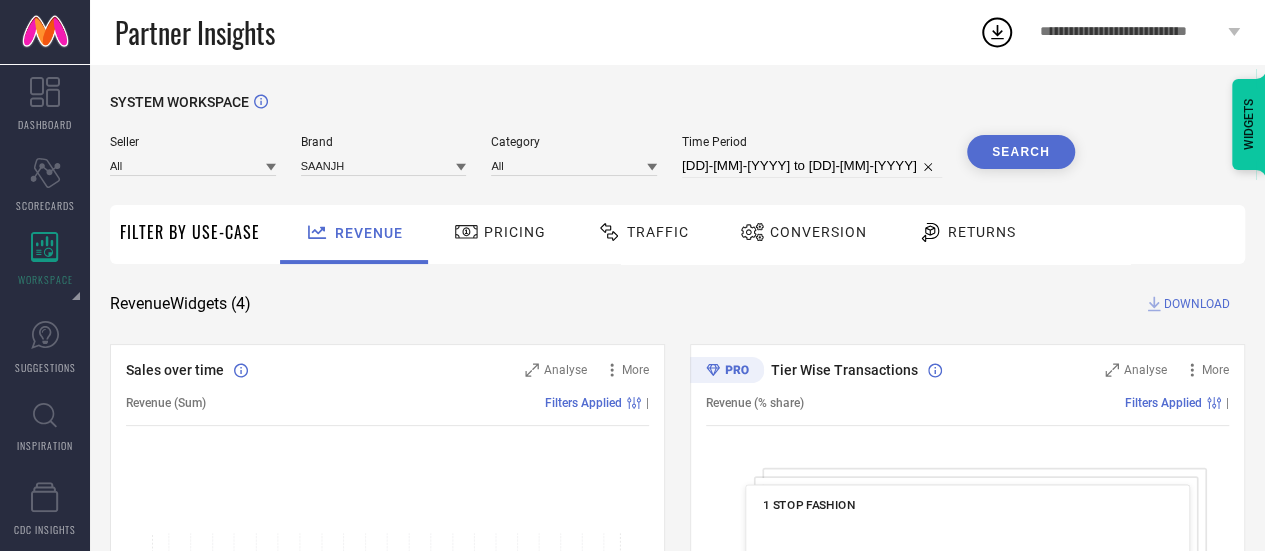 click on "Search" at bounding box center [1021, 152] 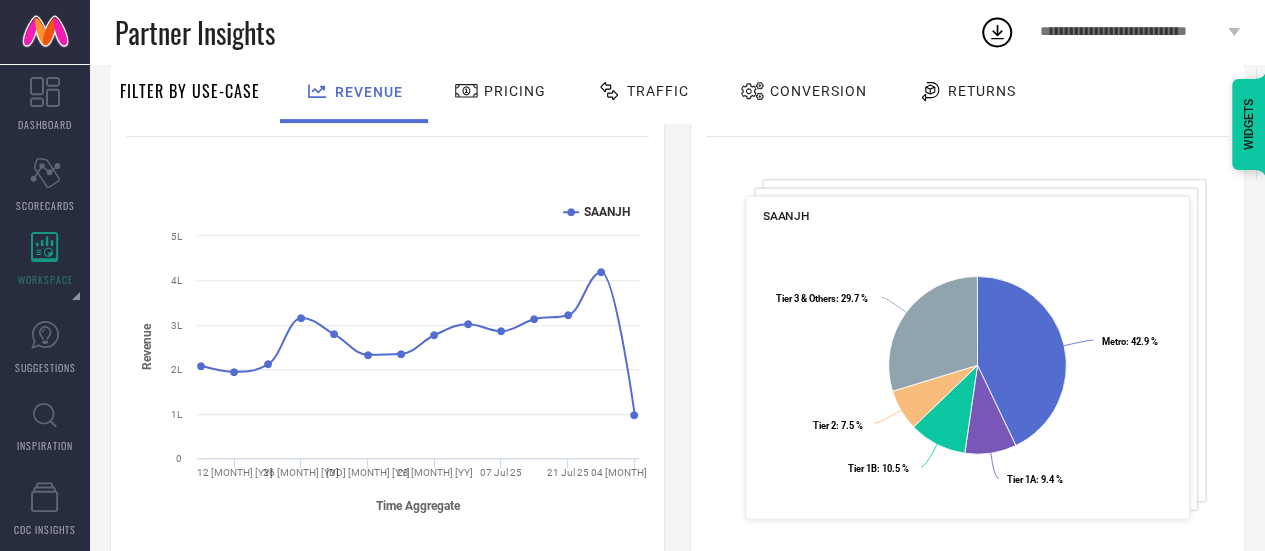 scroll, scrollTop: 288, scrollLeft: 0, axis: vertical 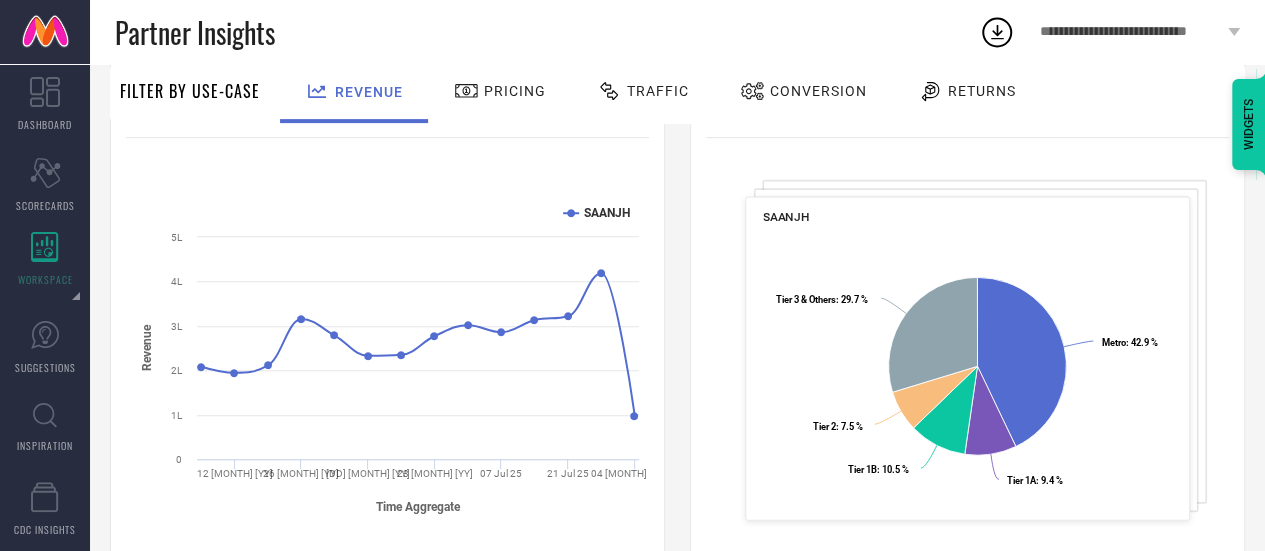 click on "Pricing" at bounding box center [515, 91] 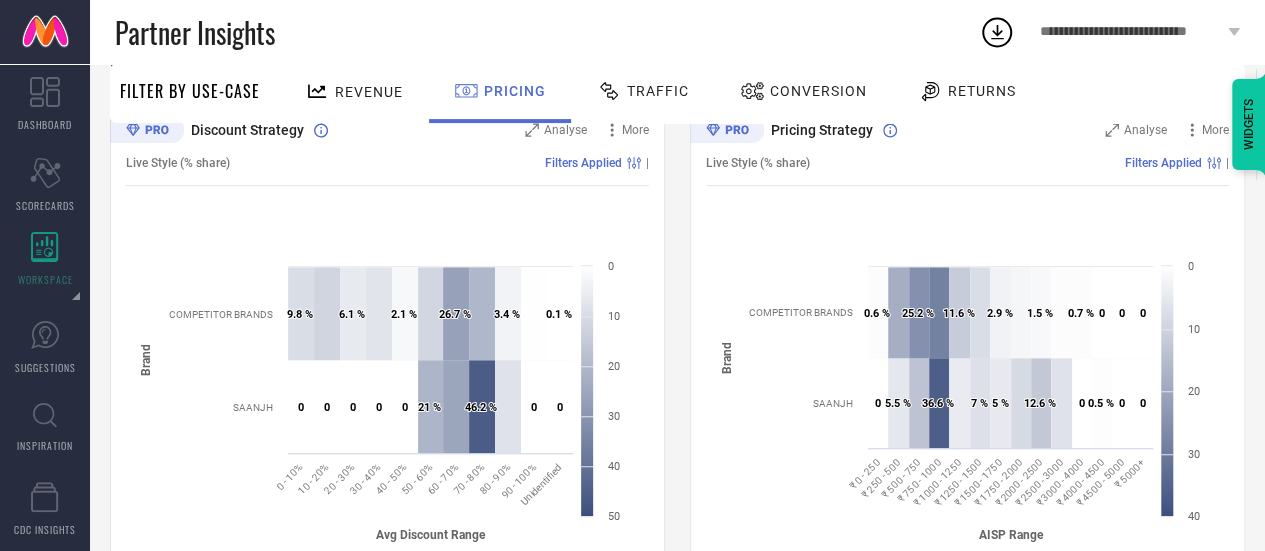 scroll, scrollTop: 0, scrollLeft: 0, axis: both 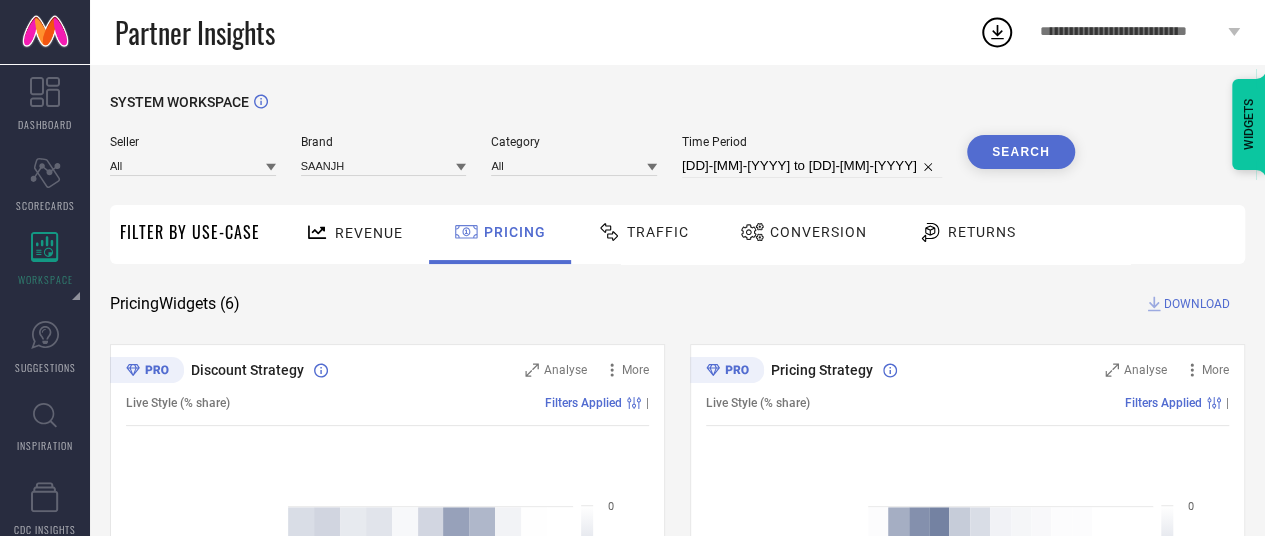 click on "[DD]-[MM]-[YYYY] to [DD]-[MM]-[YYYY]" at bounding box center [812, 166] 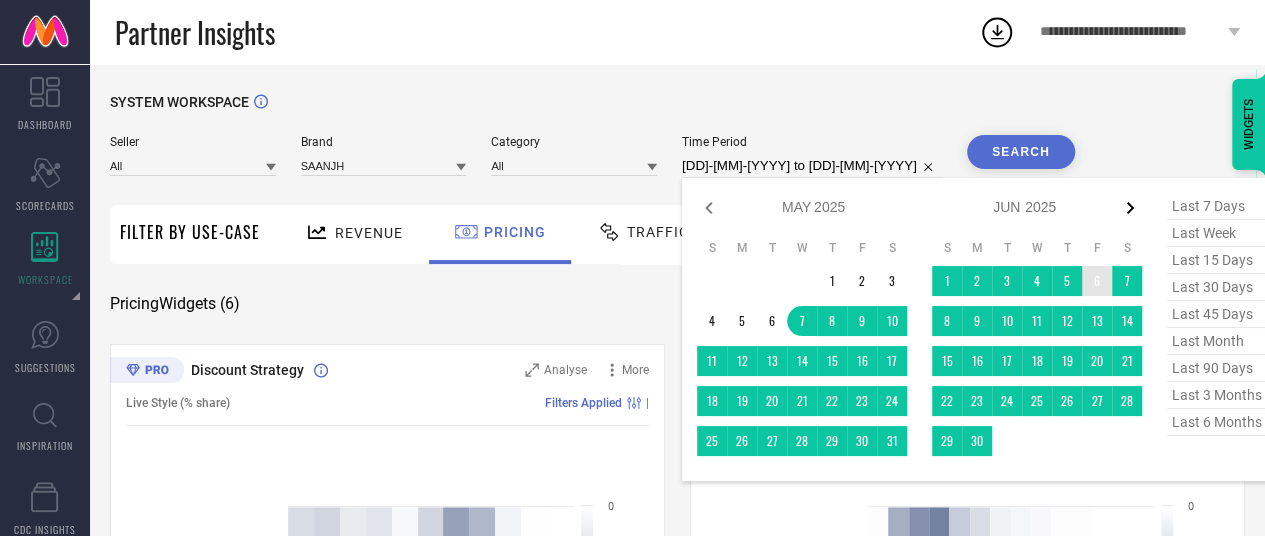 click 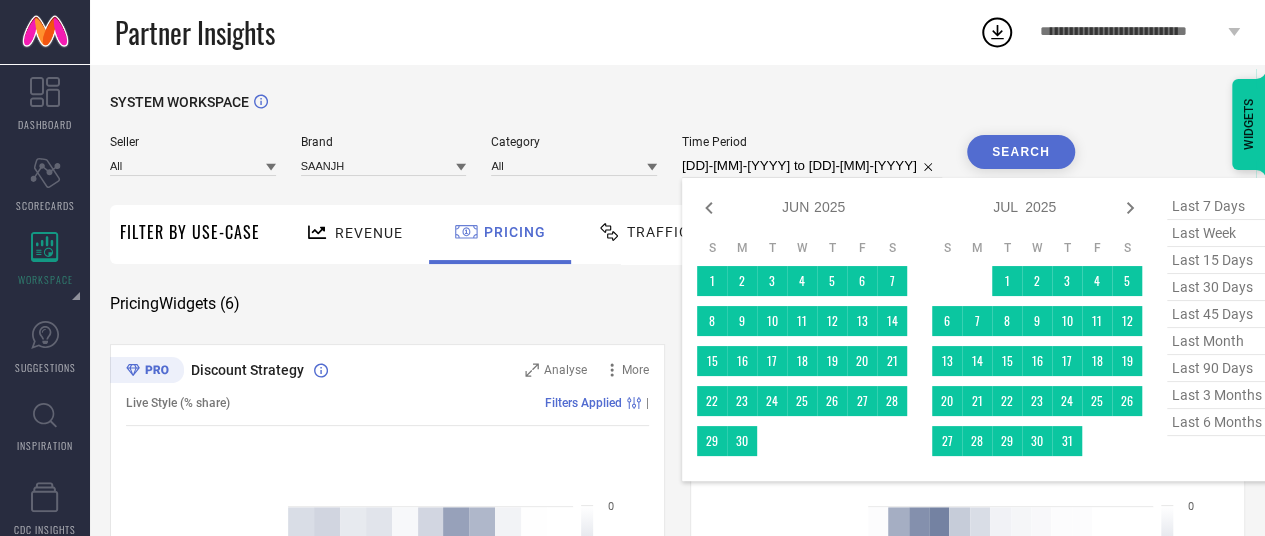 click on "Jan Feb Mar Apr May Jun Jul Aug Sep Oct Nov Dec 2015 2016 2017 2018 2019 2020 2021 2022 2023 2024 2025 2026 2027 2028 2029 2030 2031 2032 2033 2034" at bounding box center [814, 207] 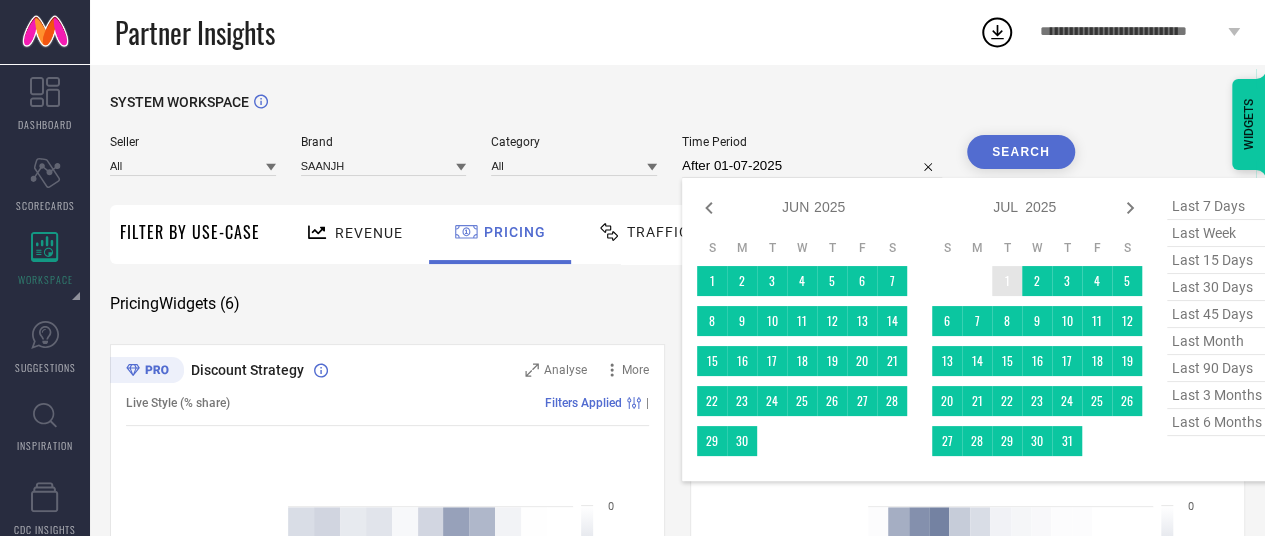 click on "1" at bounding box center [1007, 281] 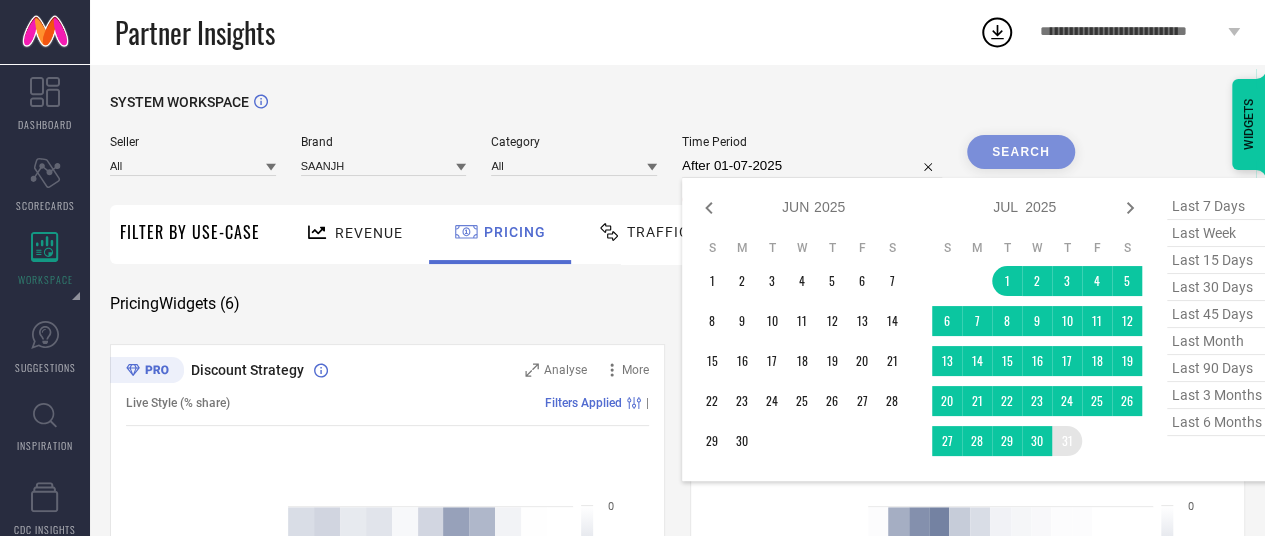 type on "01-07-2025 to 31-07-2025" 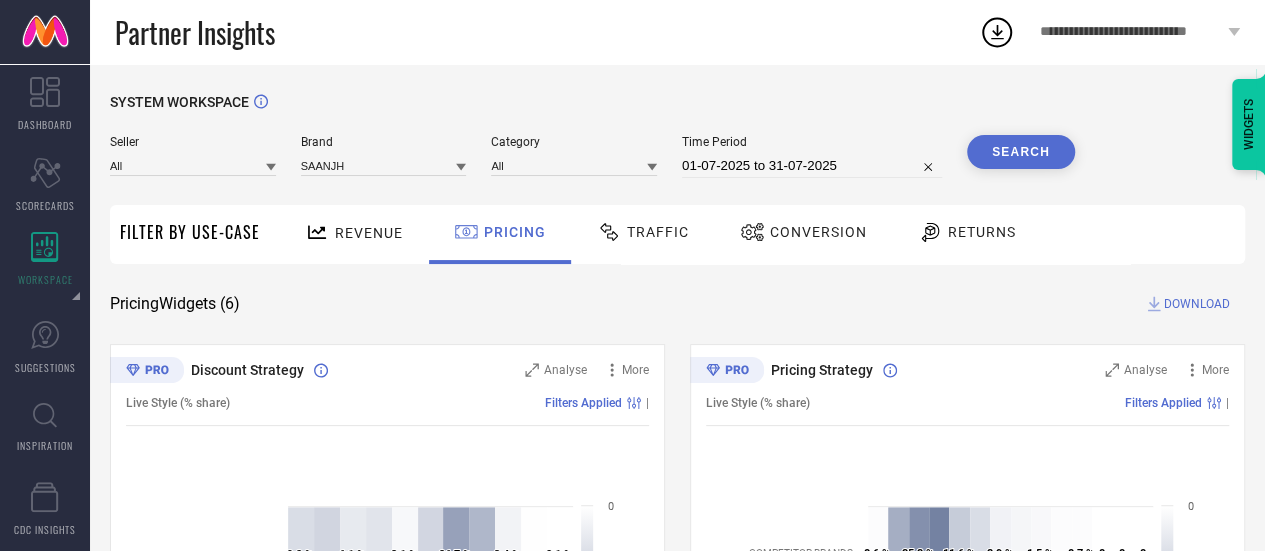 click on "Search" at bounding box center (1021, 152) 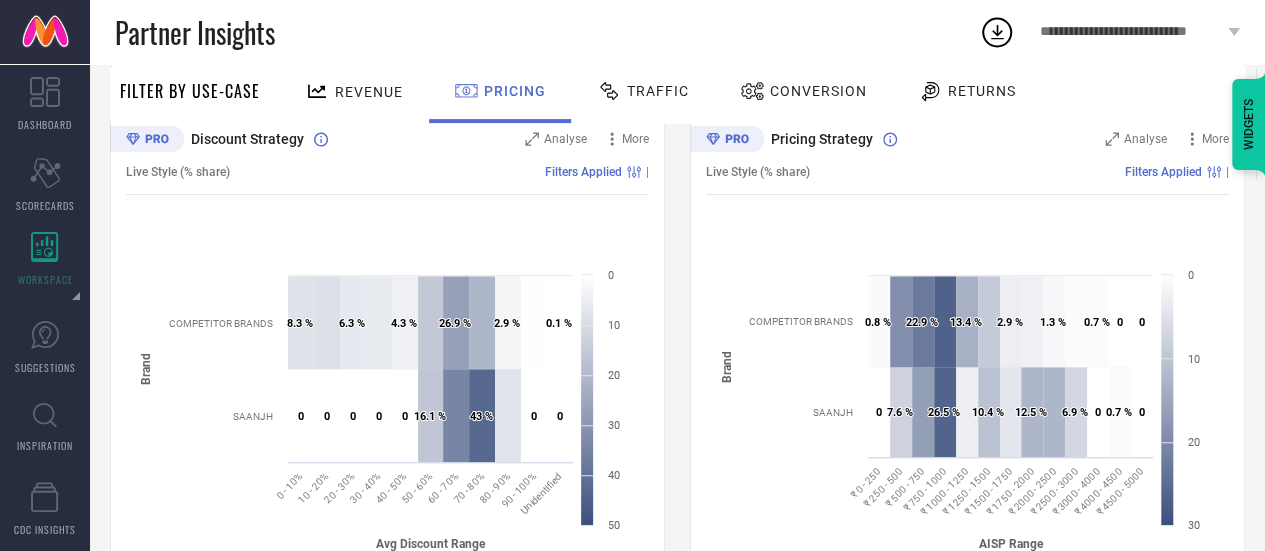 scroll, scrollTop: 230, scrollLeft: 0, axis: vertical 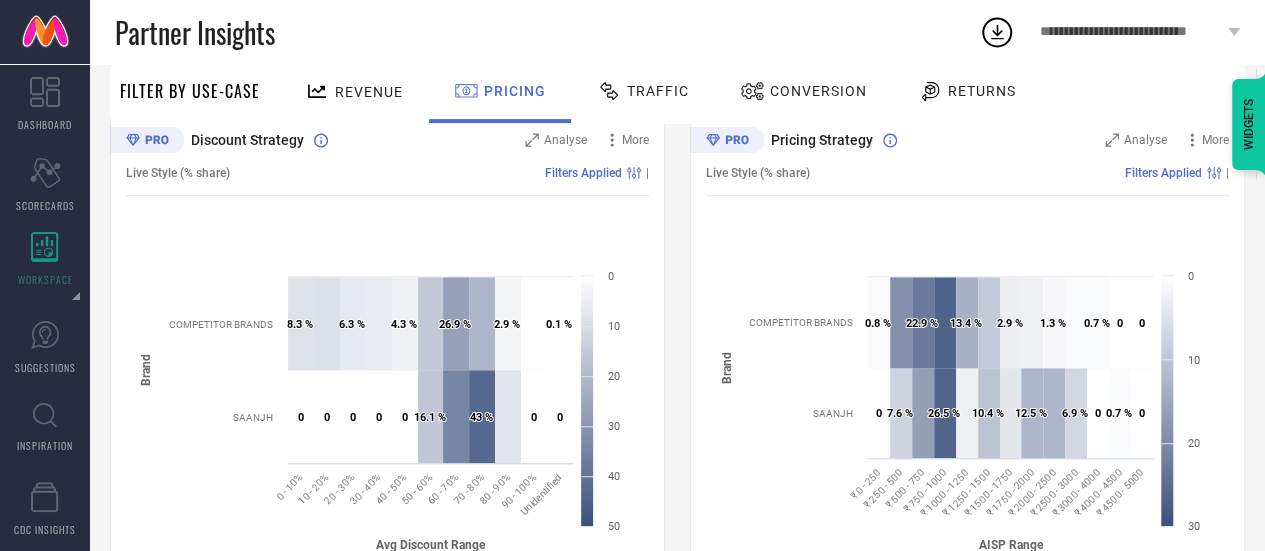 type 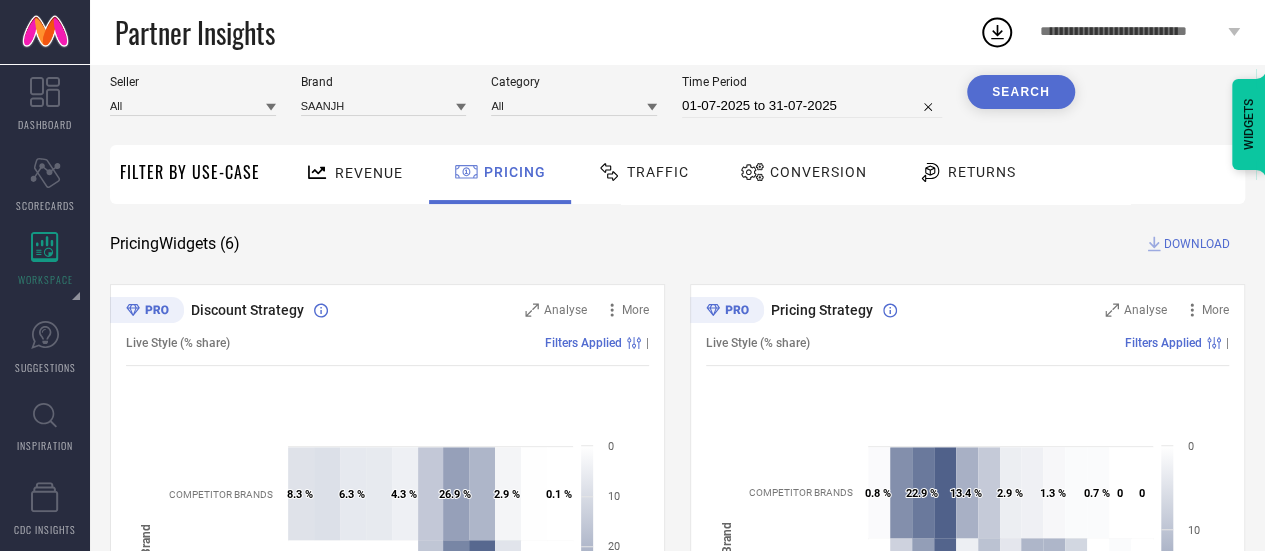 scroll, scrollTop: 154, scrollLeft: 0, axis: vertical 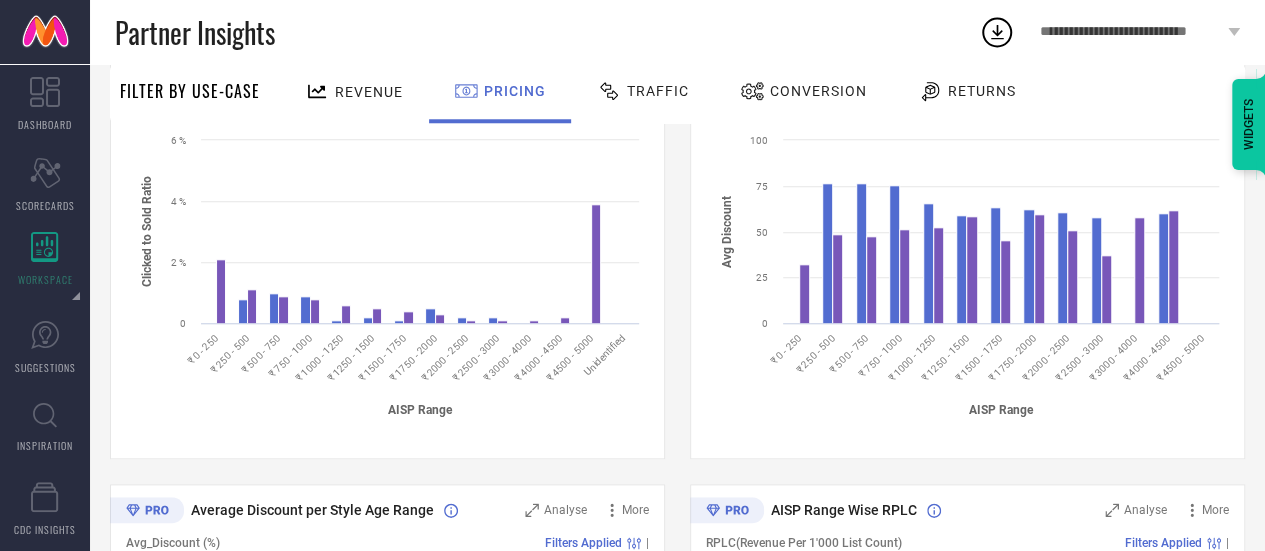 click on "Conversion" at bounding box center (818, 91) 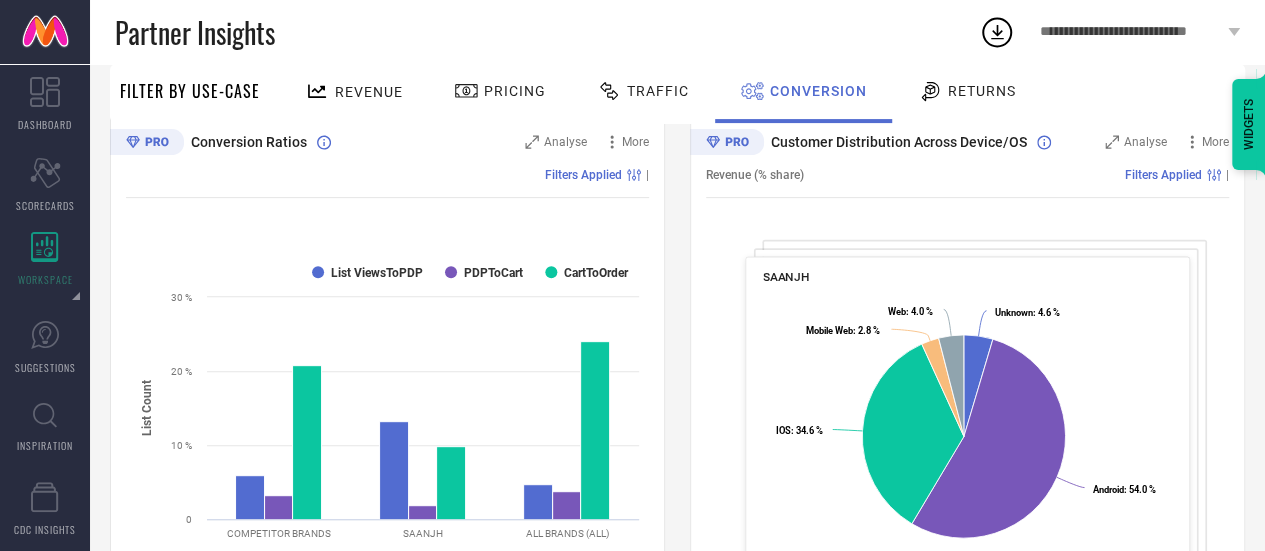 scroll, scrollTop: 0, scrollLeft: 0, axis: both 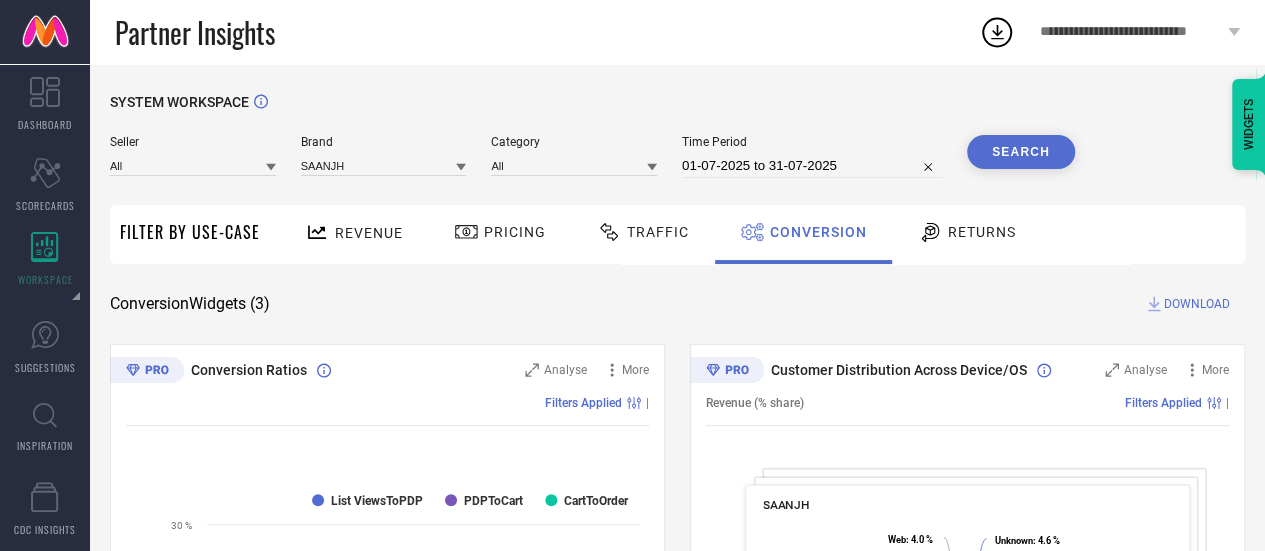 select on "6" 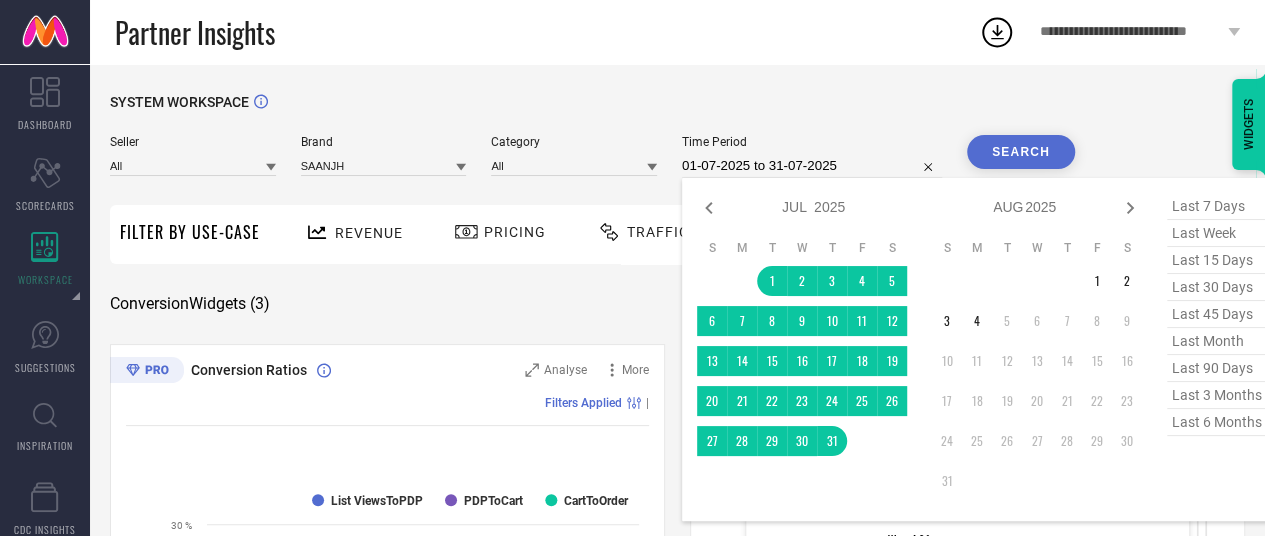 click on "01-07-2025 to 31-07-2025" at bounding box center [812, 166] 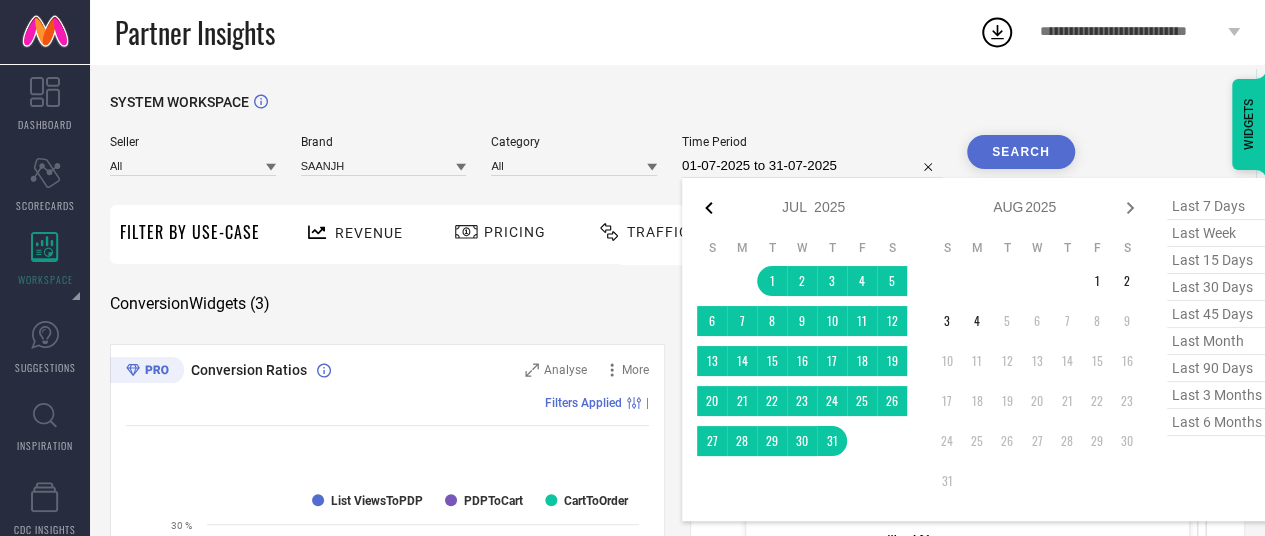 click 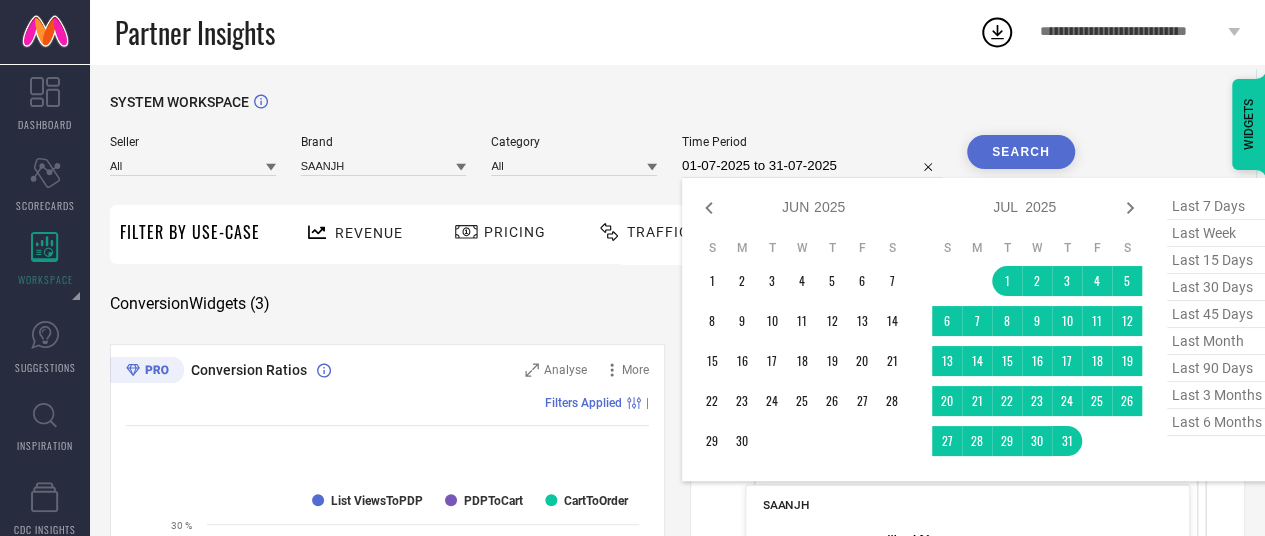 click 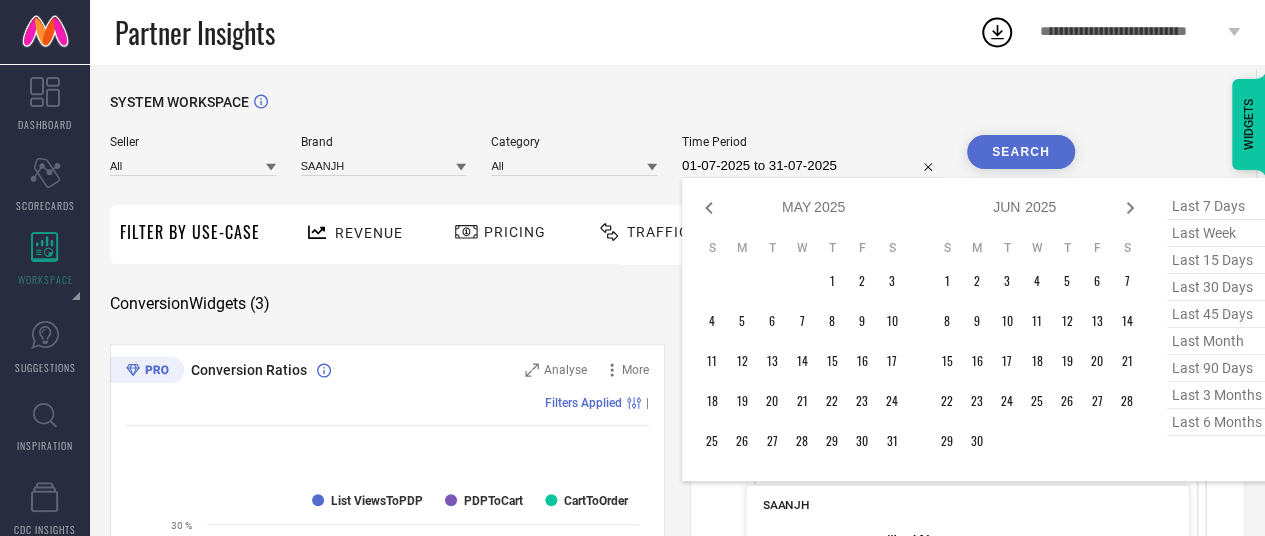 click 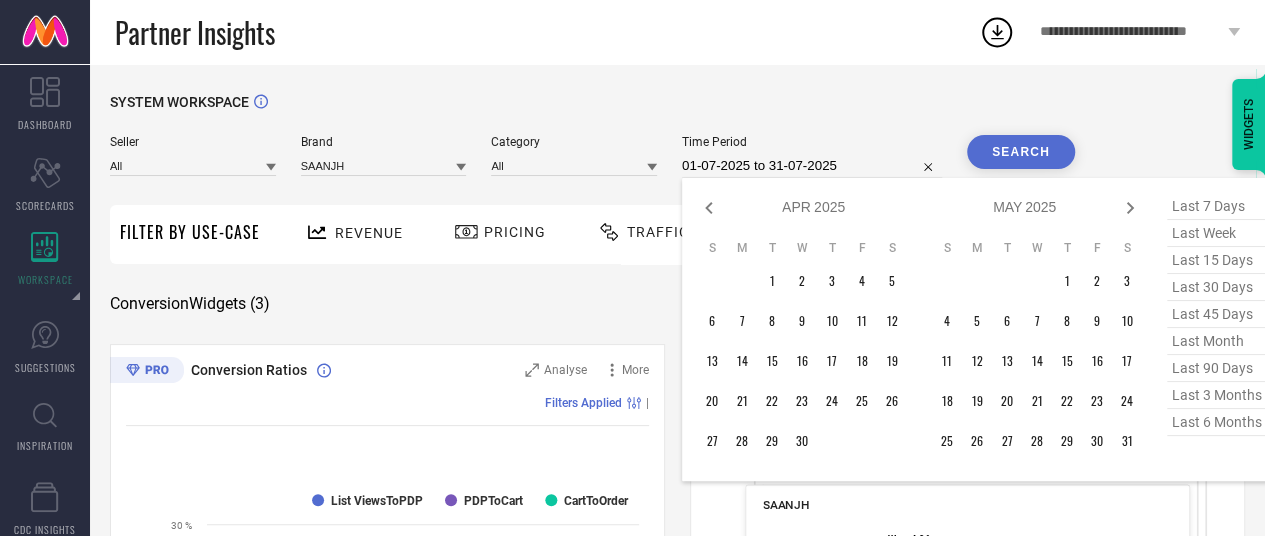 click 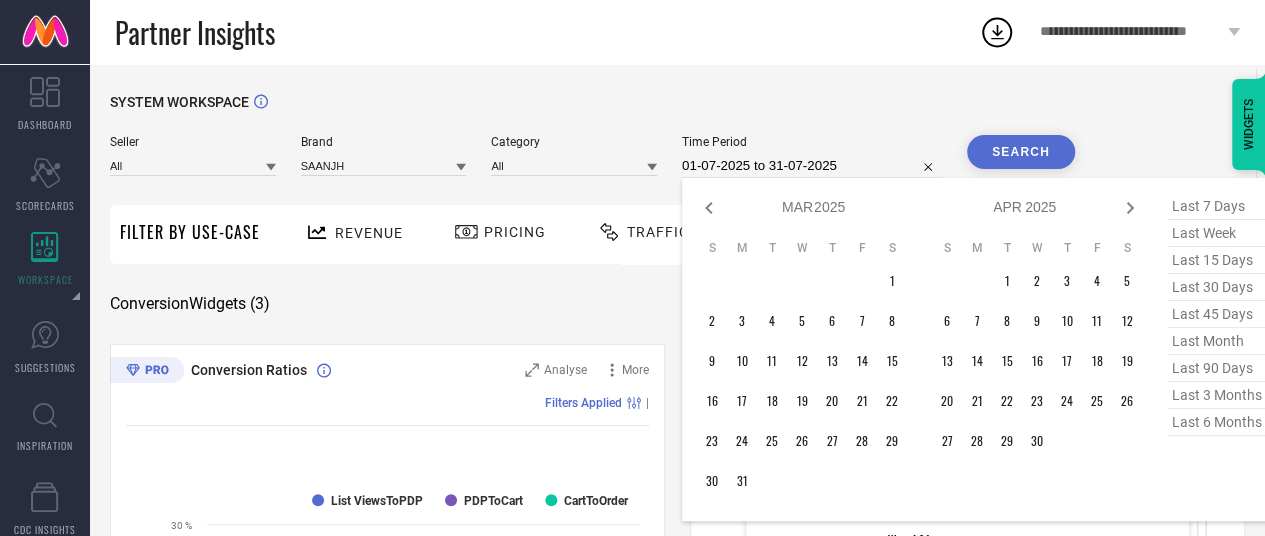 click 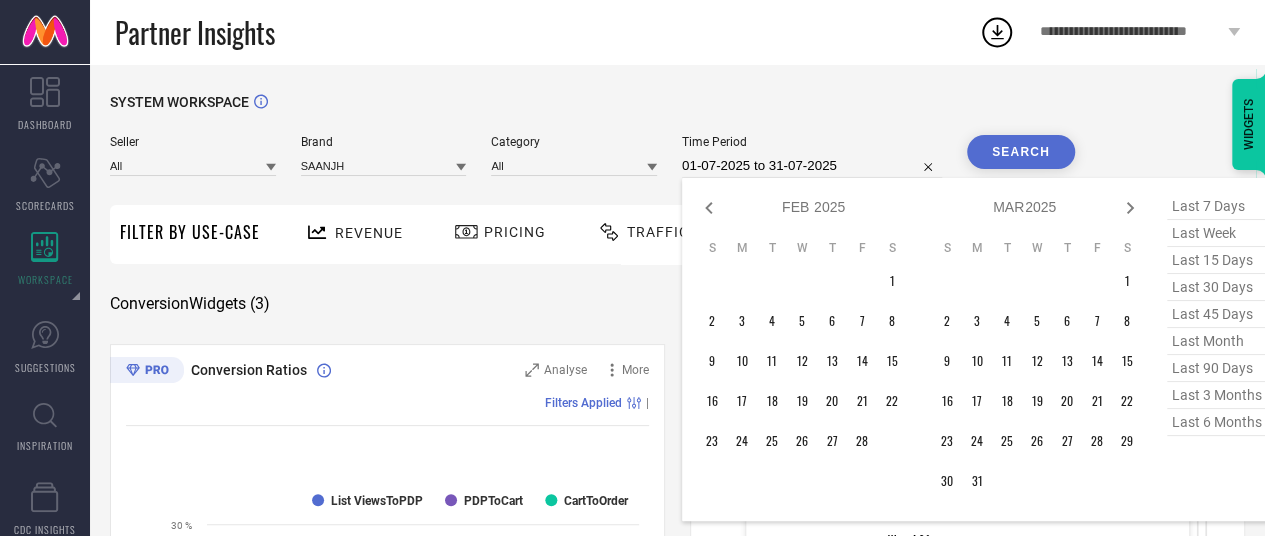 click 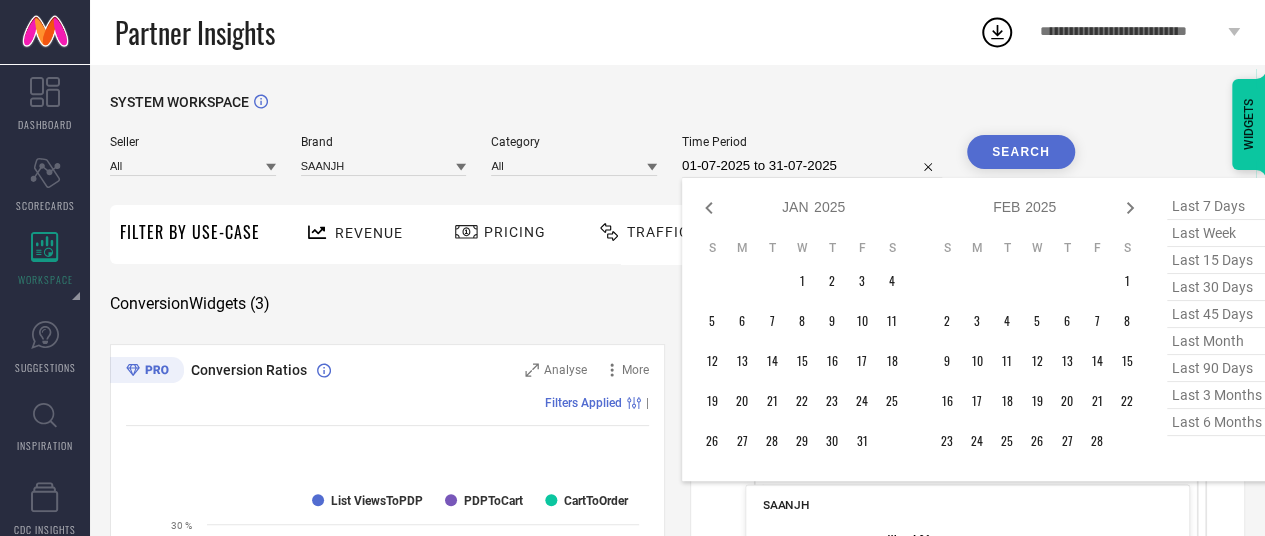 click 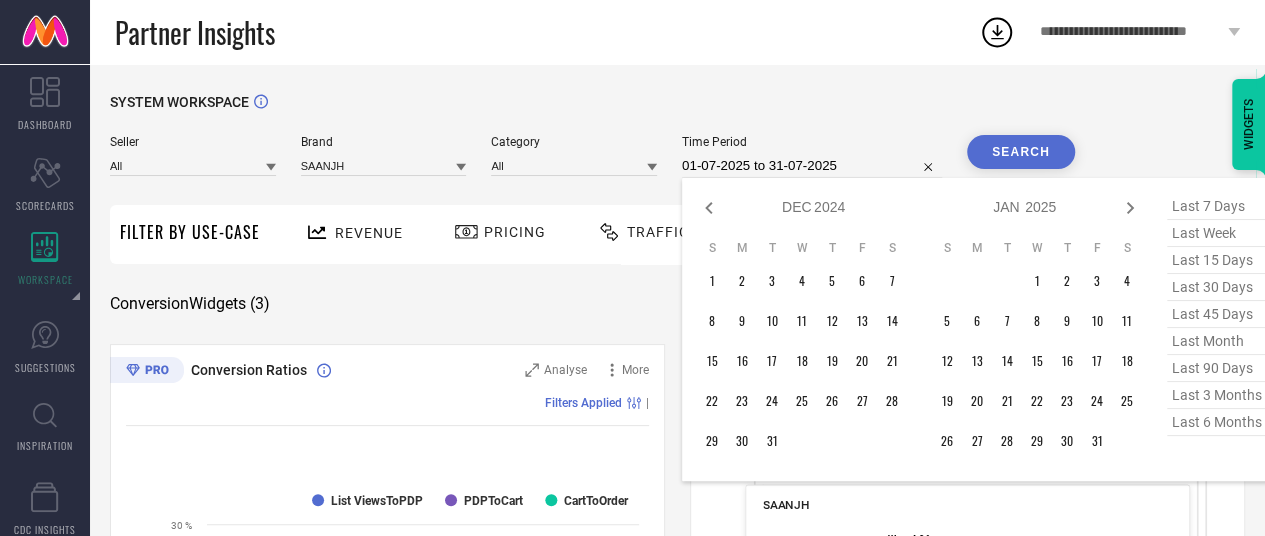 click 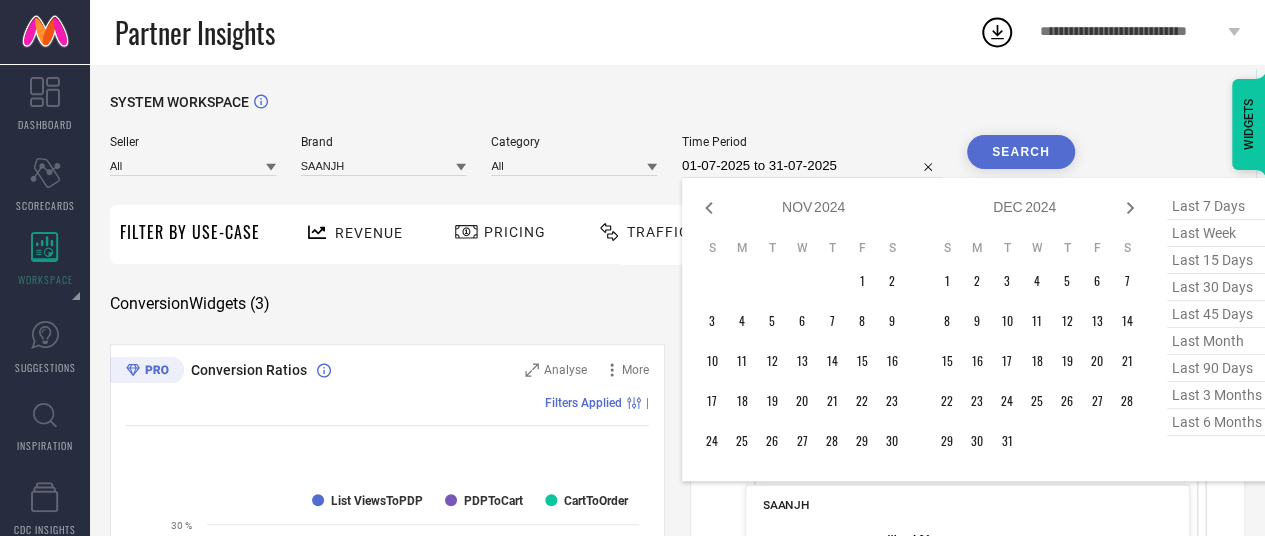 click 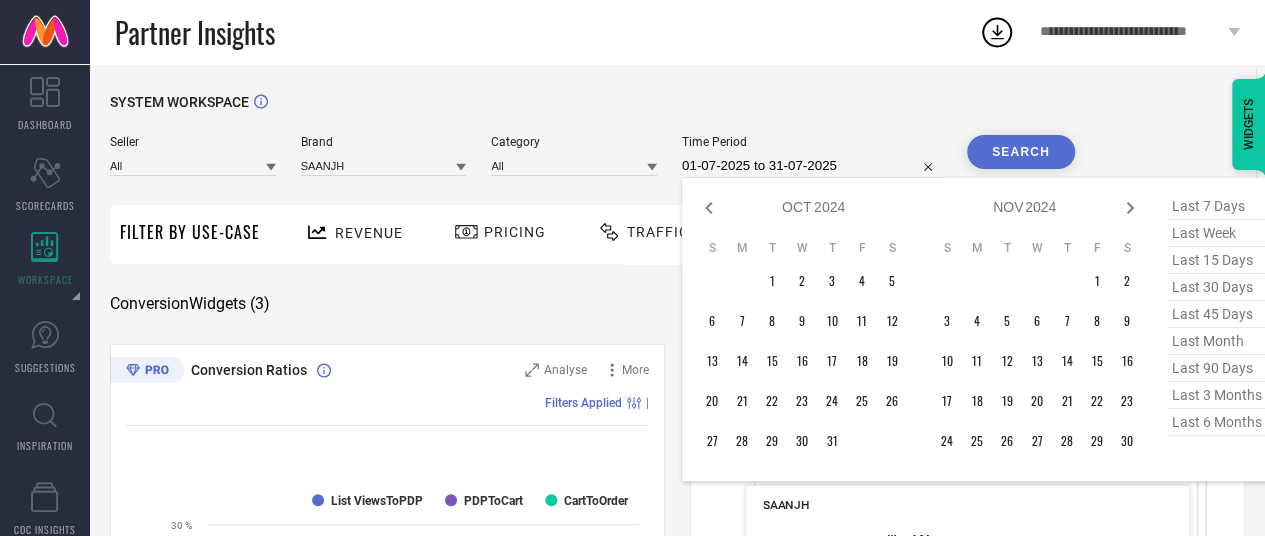 click 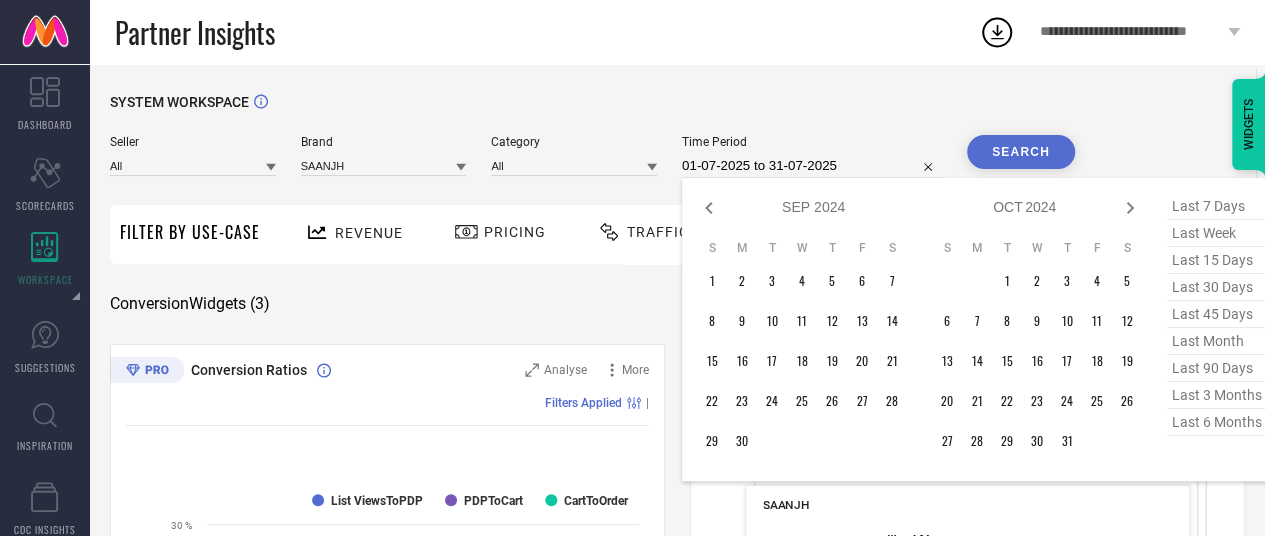 click 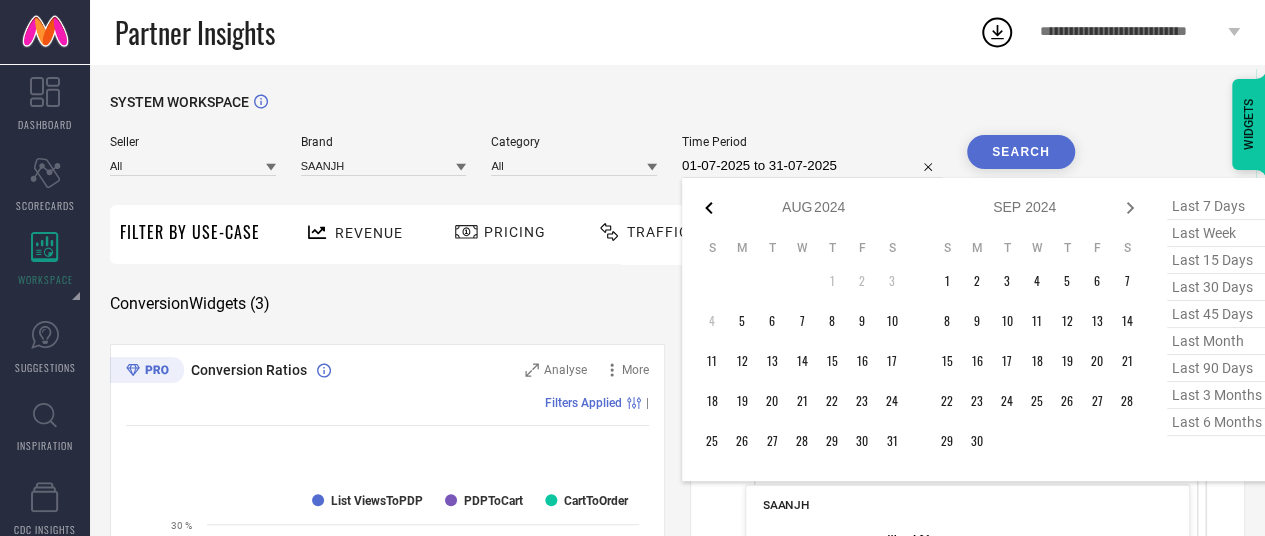 click 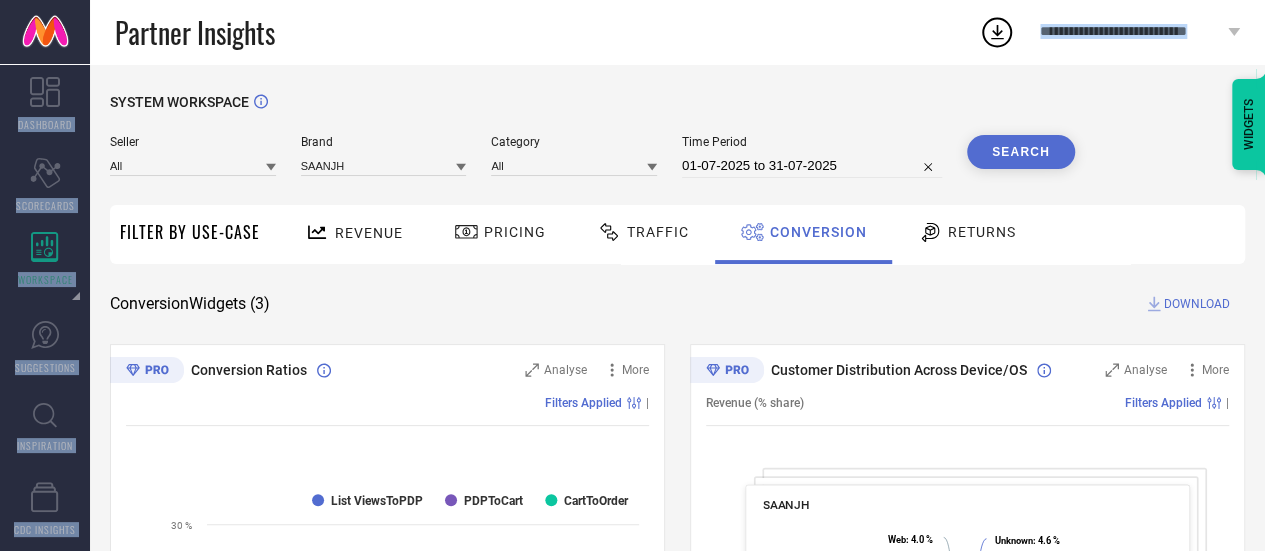 drag, startPoint x: 661, startPoint y: 11, endPoint x: 0, endPoint y: -121, distance: 674.0512 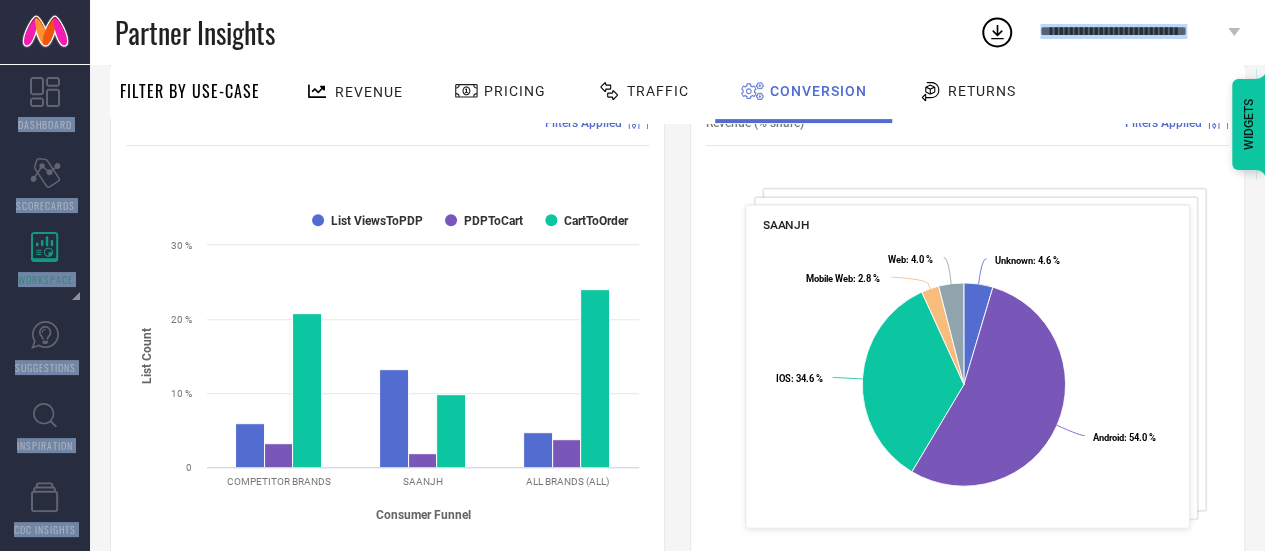 scroll, scrollTop: 0, scrollLeft: 0, axis: both 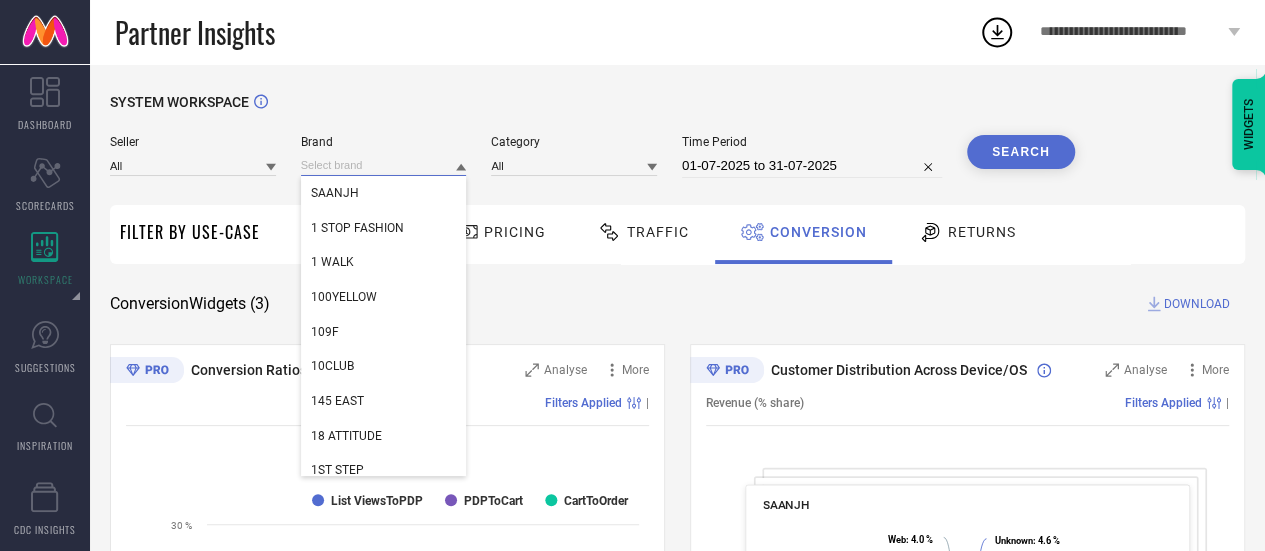 click at bounding box center (384, 165) 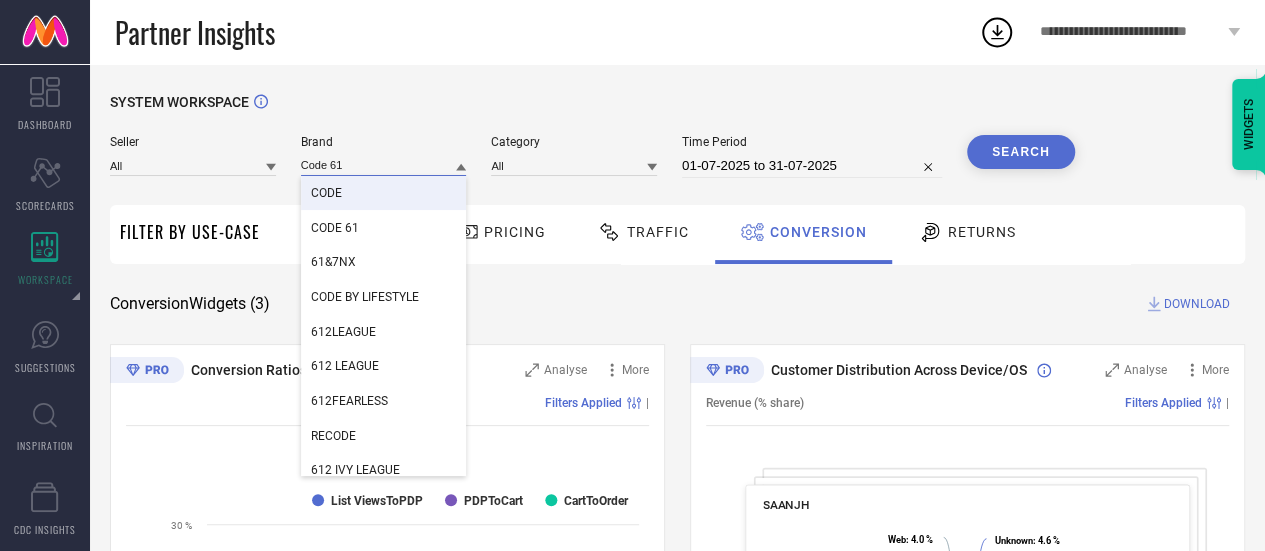 type on "Code 61" 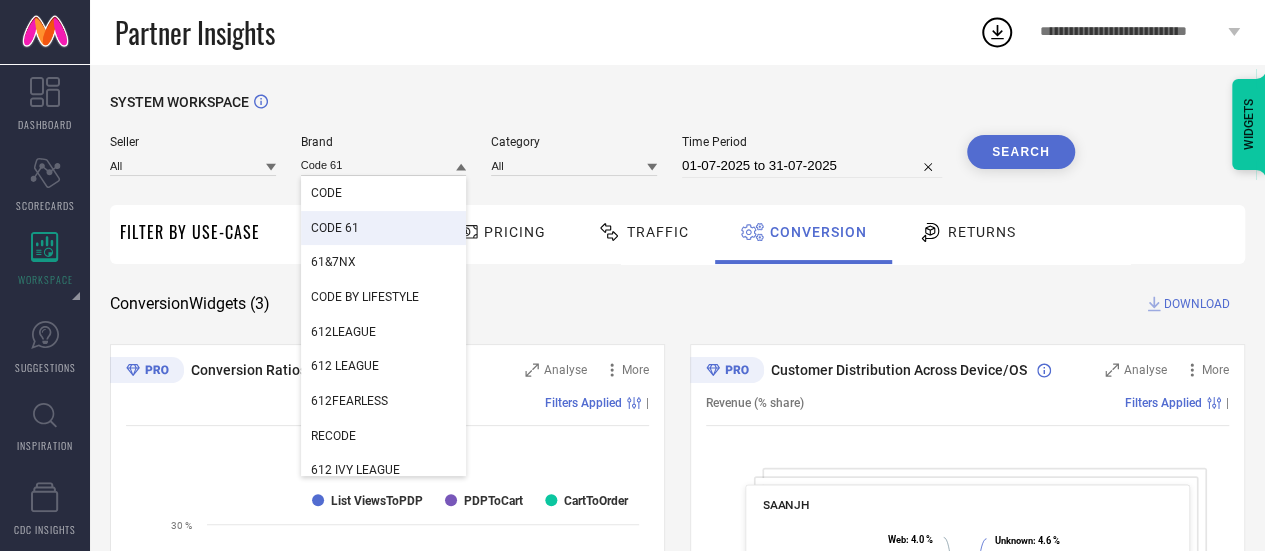 click on "CODE 61" at bounding box center (384, 228) 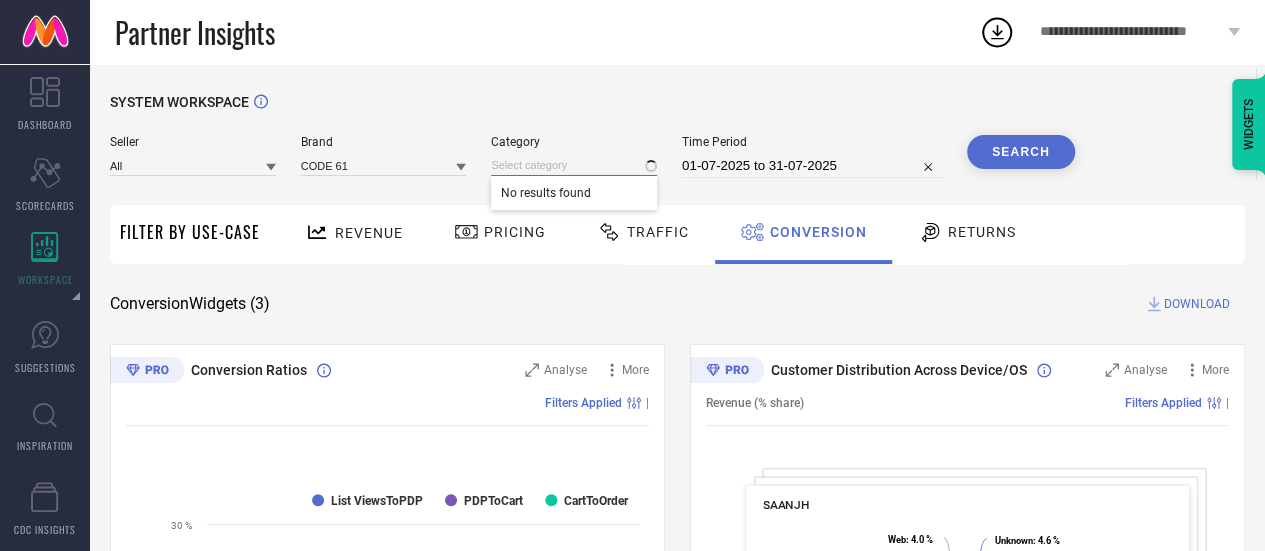 click at bounding box center (574, 165) 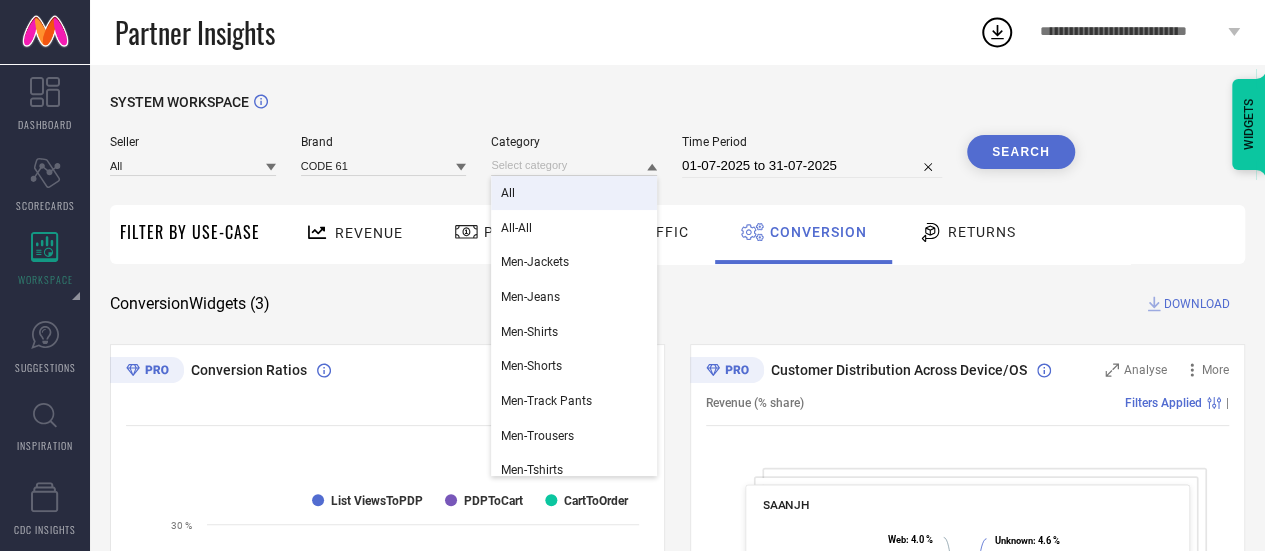 click on "All" at bounding box center (574, 193) 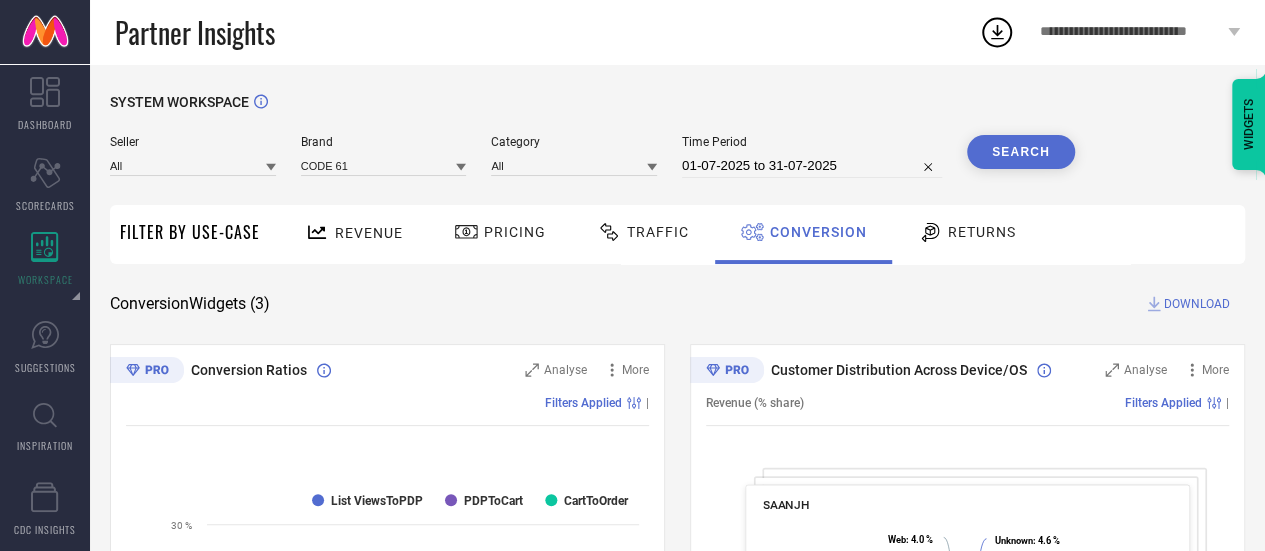 click on "Search" at bounding box center [1021, 152] 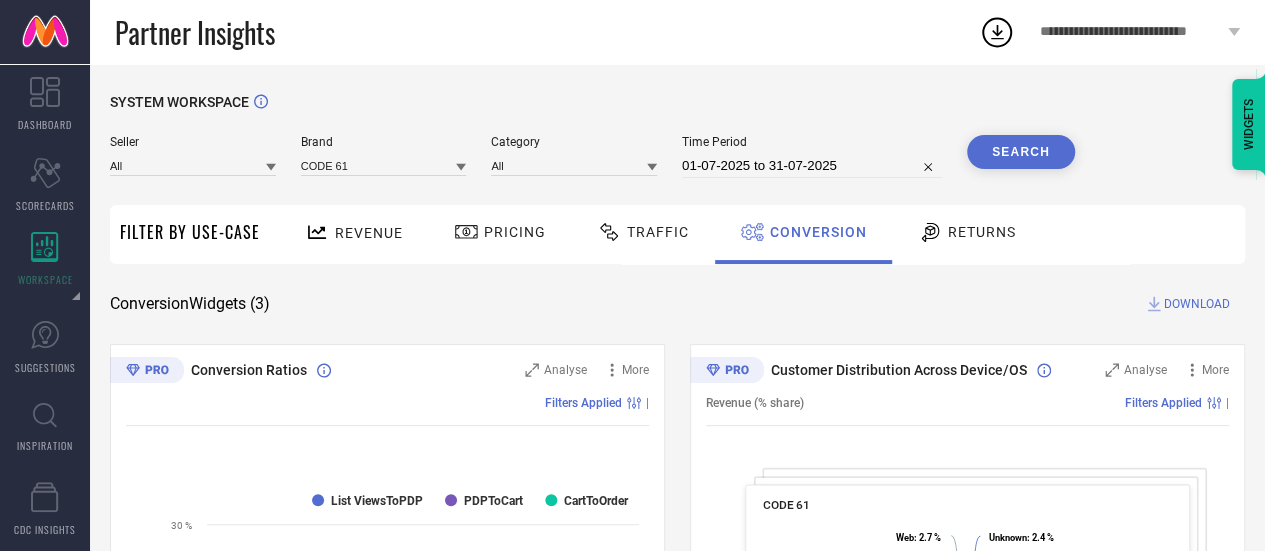 click on "Search" at bounding box center [1021, 152] 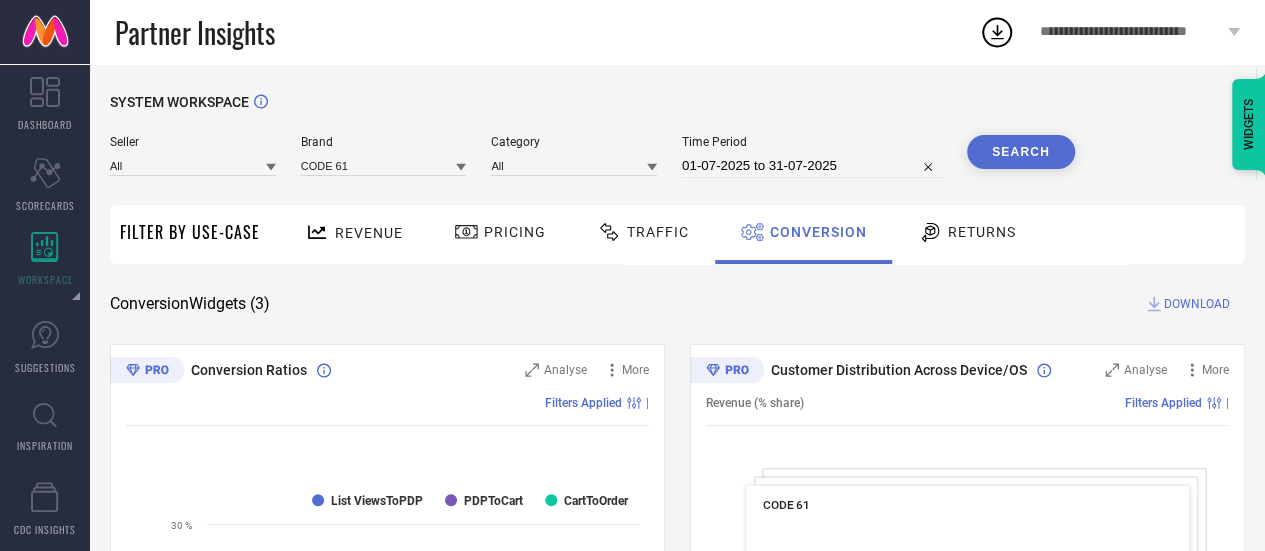 click on "Revenue" at bounding box center [354, 232] 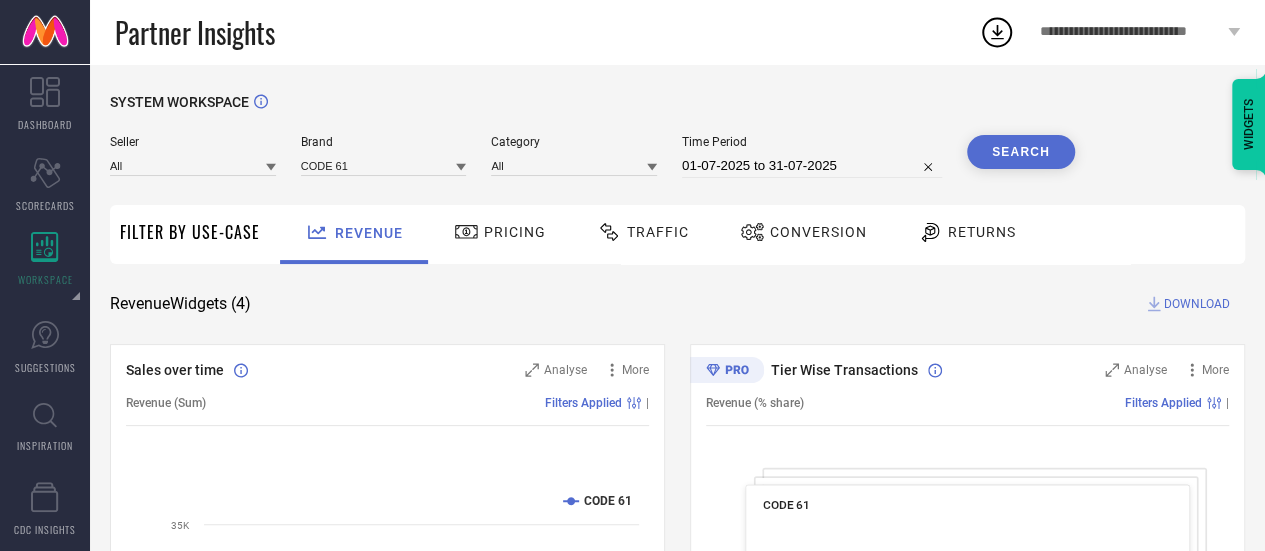 click on "DOWNLOAD" at bounding box center (1197, 304) 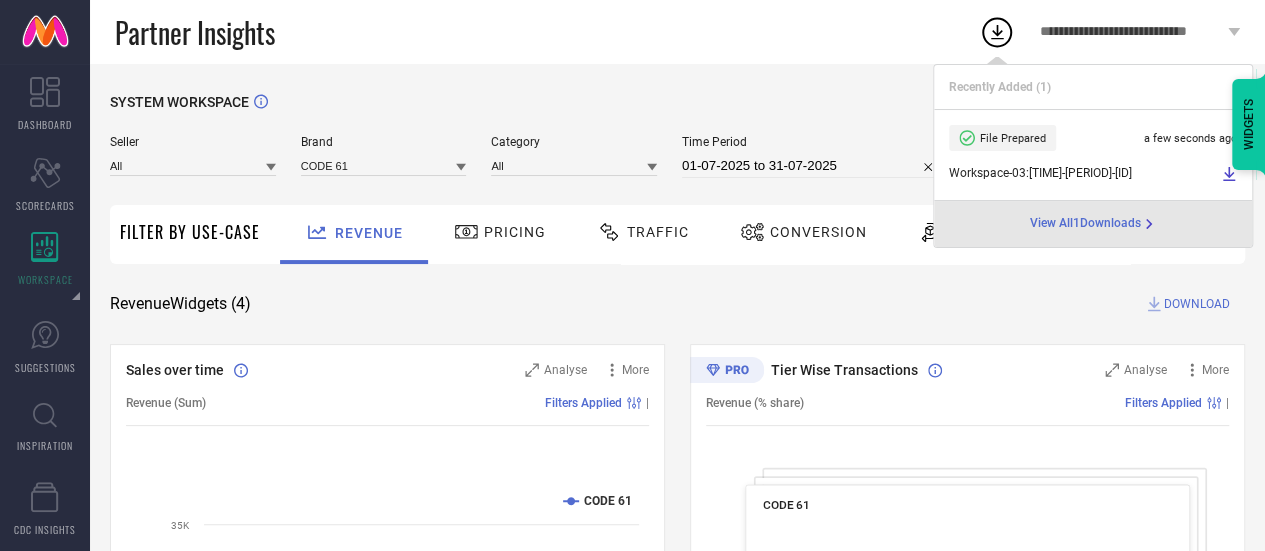 select on "6" 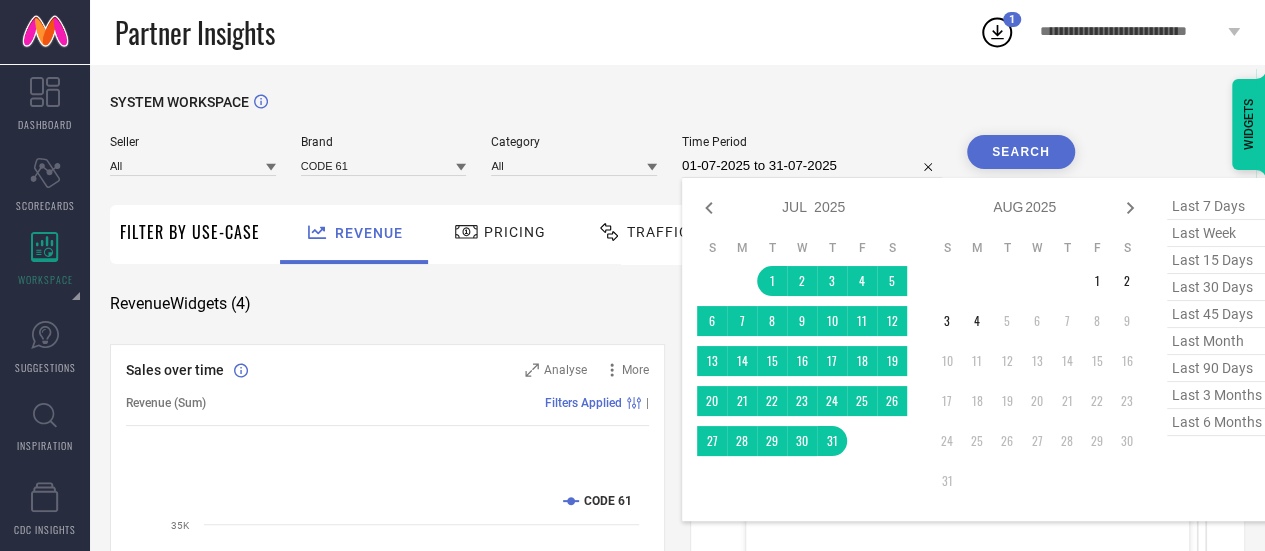 click on "01-07-2025 to 31-07-2025" at bounding box center (812, 166) 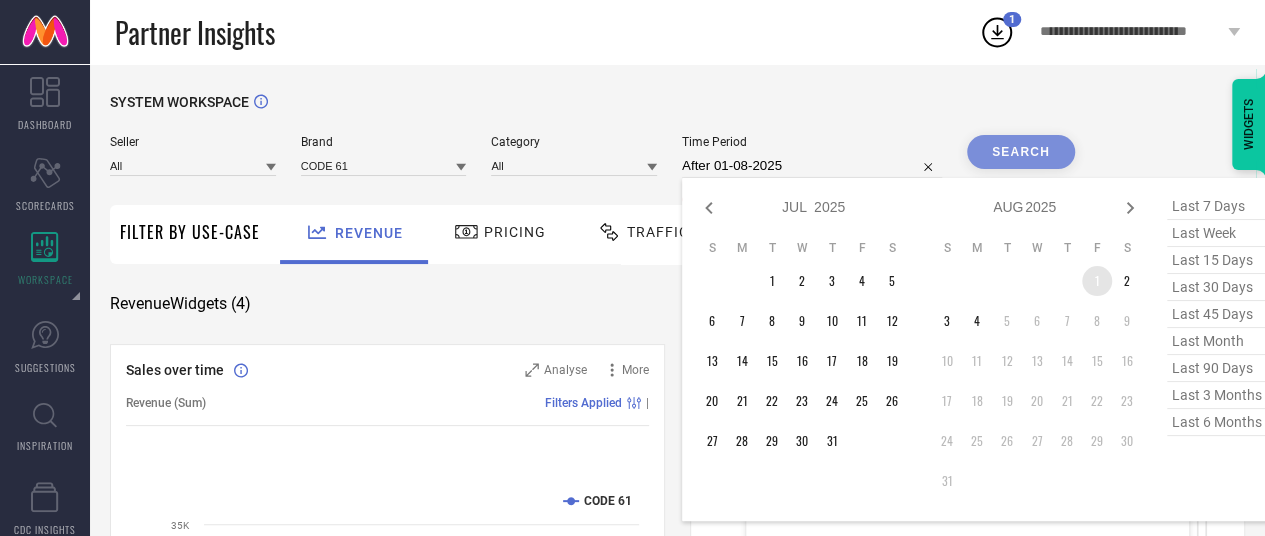 click on "1" at bounding box center [1097, 281] 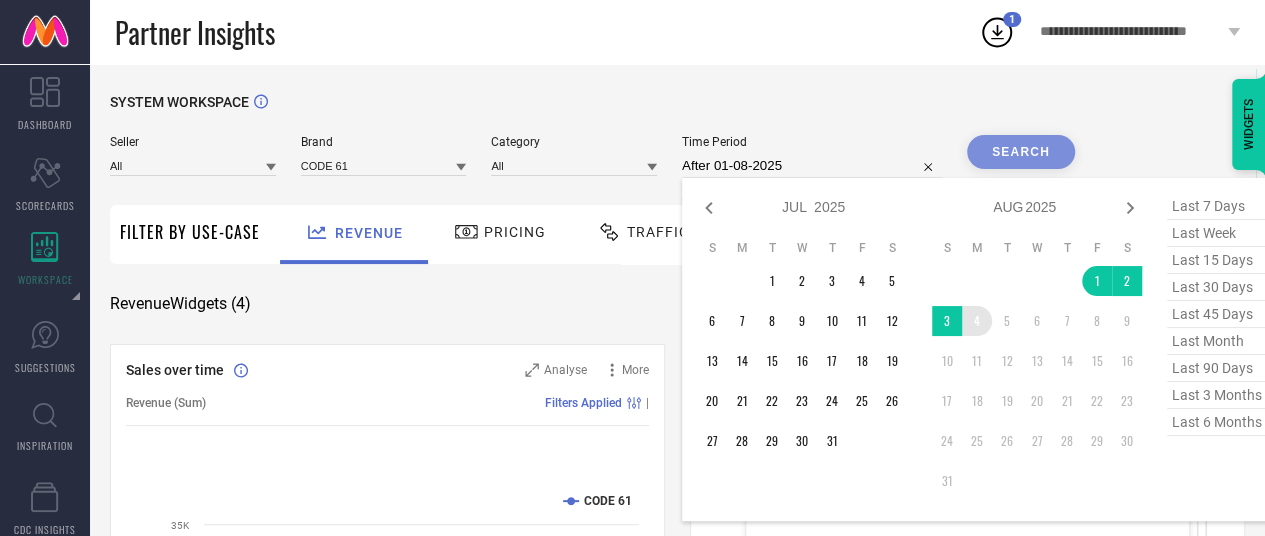 type on "[DD]-[MM]-[YYYY] to [DD]-[MM]-[YYYY]" 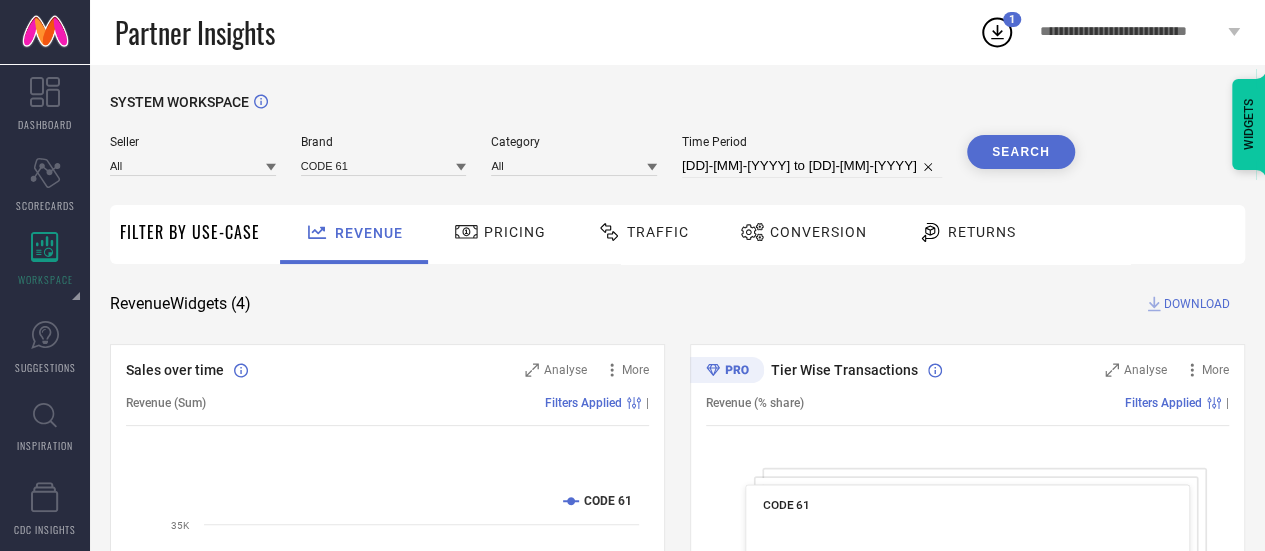 click on "Search" at bounding box center (1021, 152) 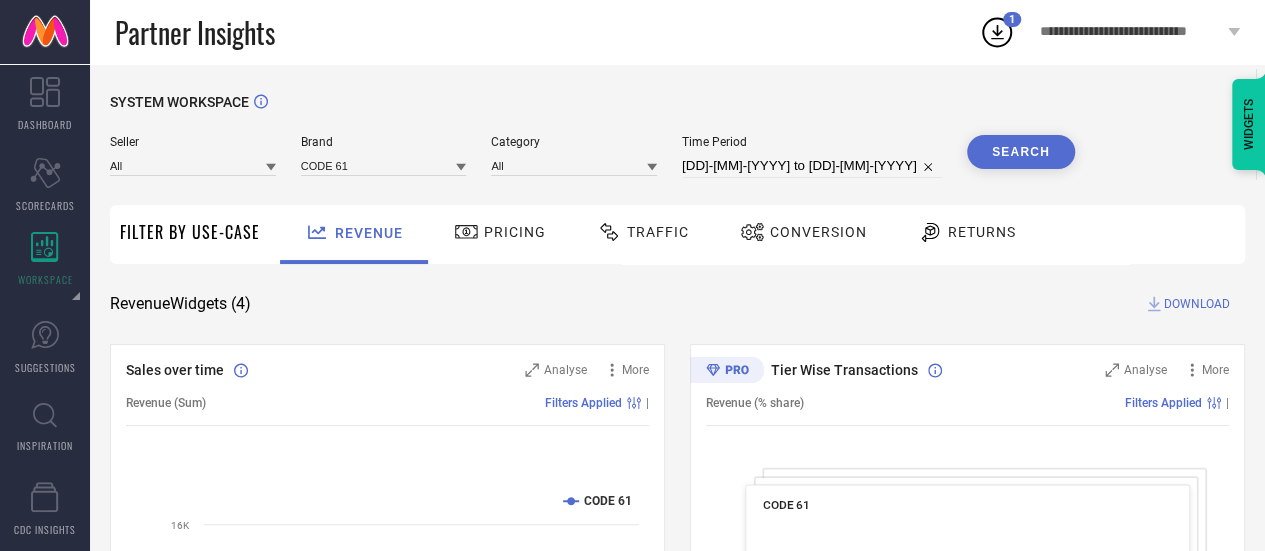 click on "DOWNLOAD" at bounding box center [1197, 304] 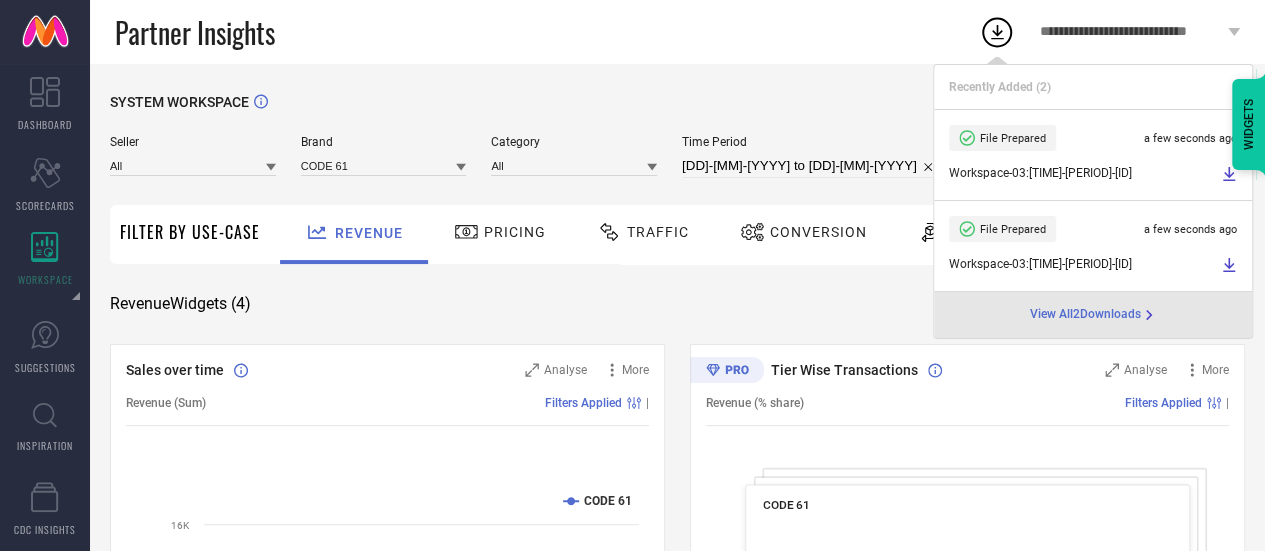 click 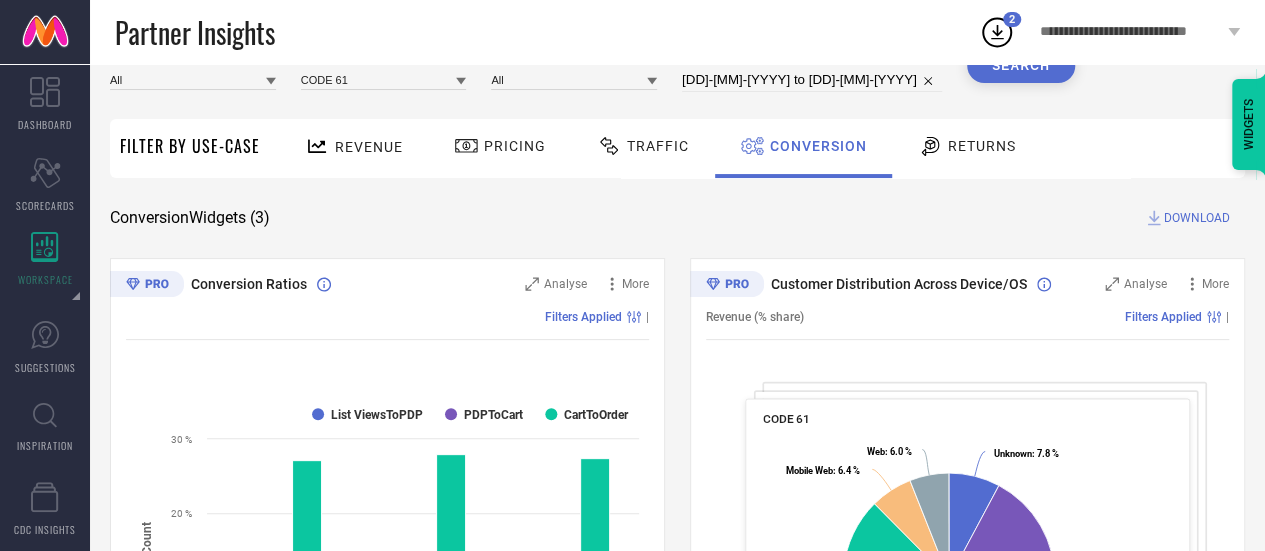 scroll, scrollTop: 0, scrollLeft: 0, axis: both 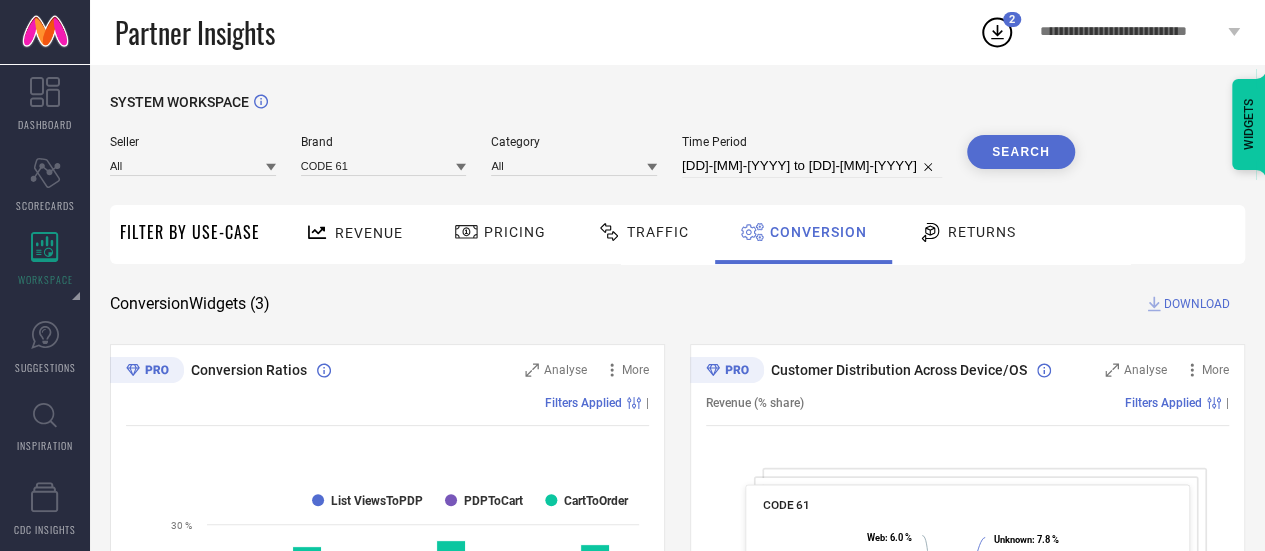 click on "[DD]-[MM]-[YYYY] to [DD]-[MM]-[YYYY]" at bounding box center [812, 166] 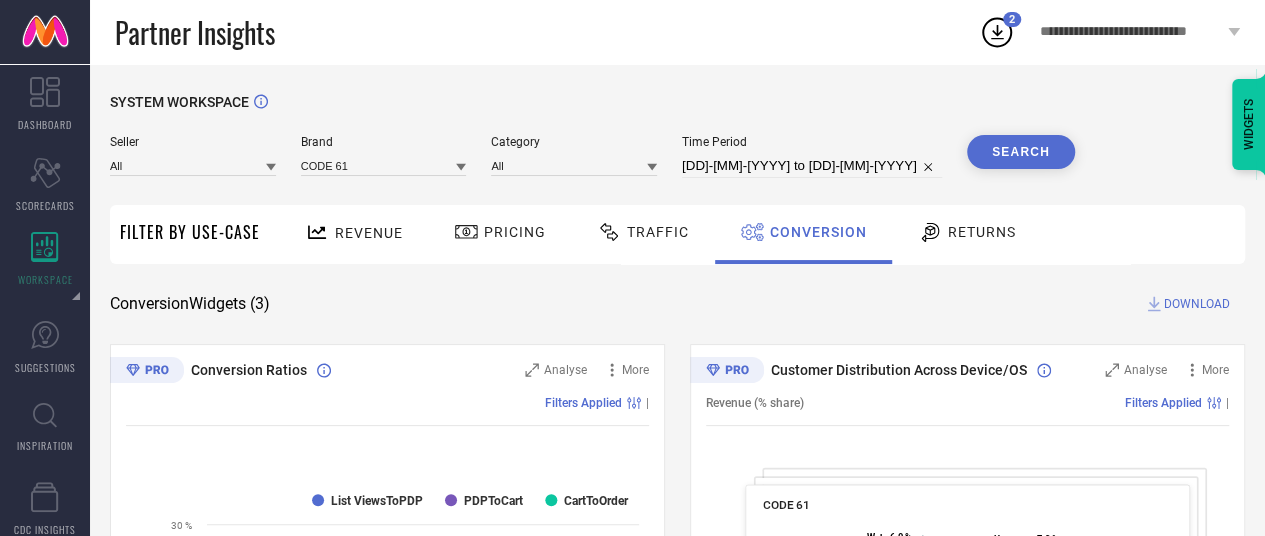 select on "7" 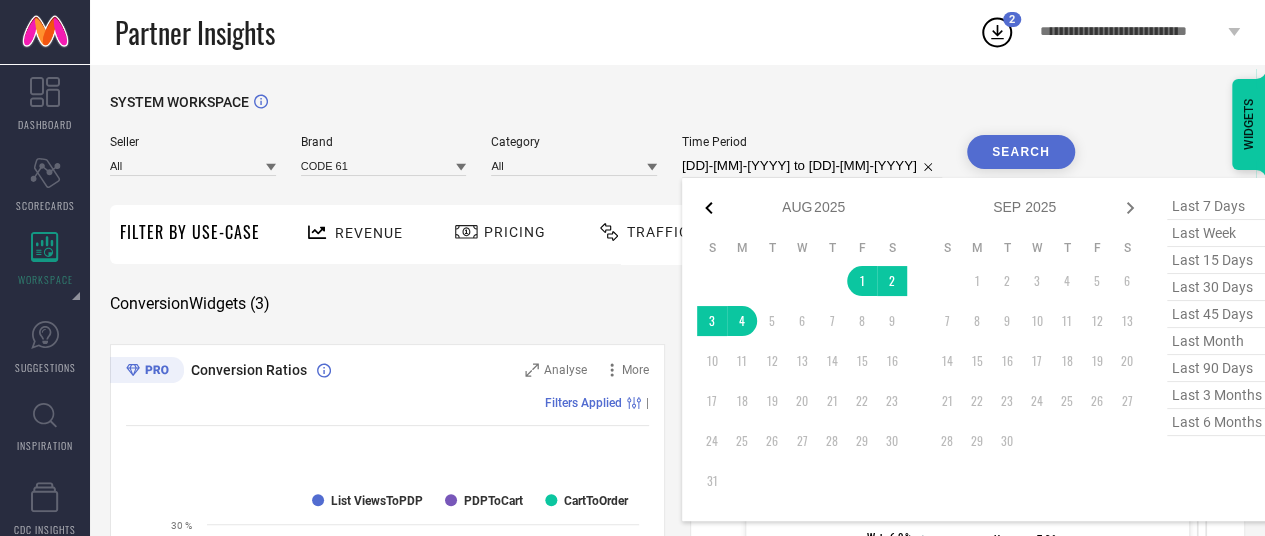click 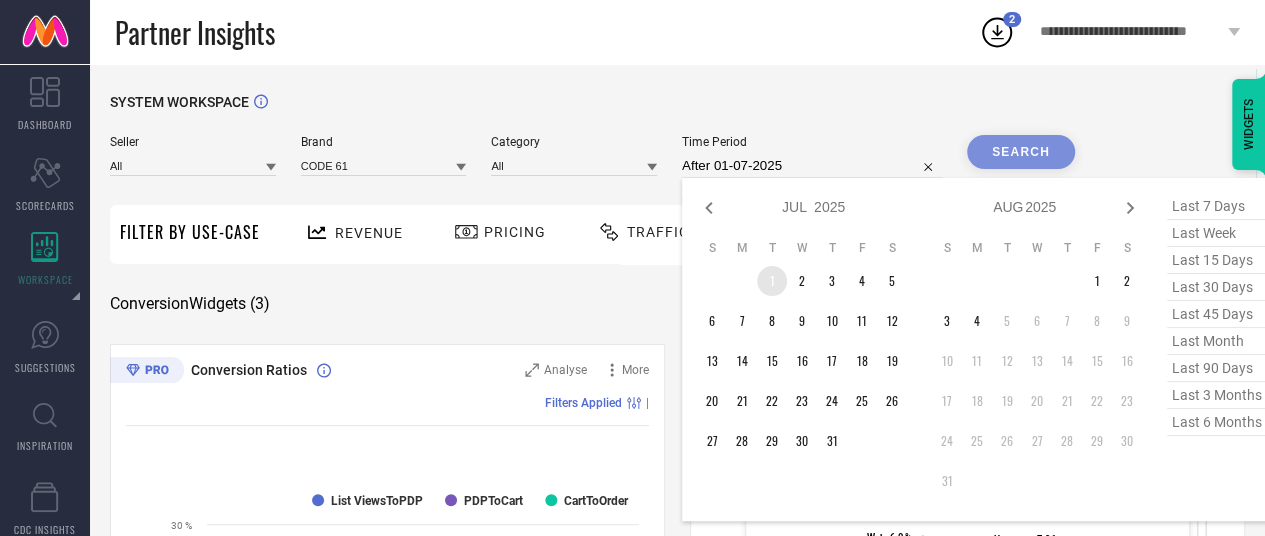 click on "1" at bounding box center (772, 281) 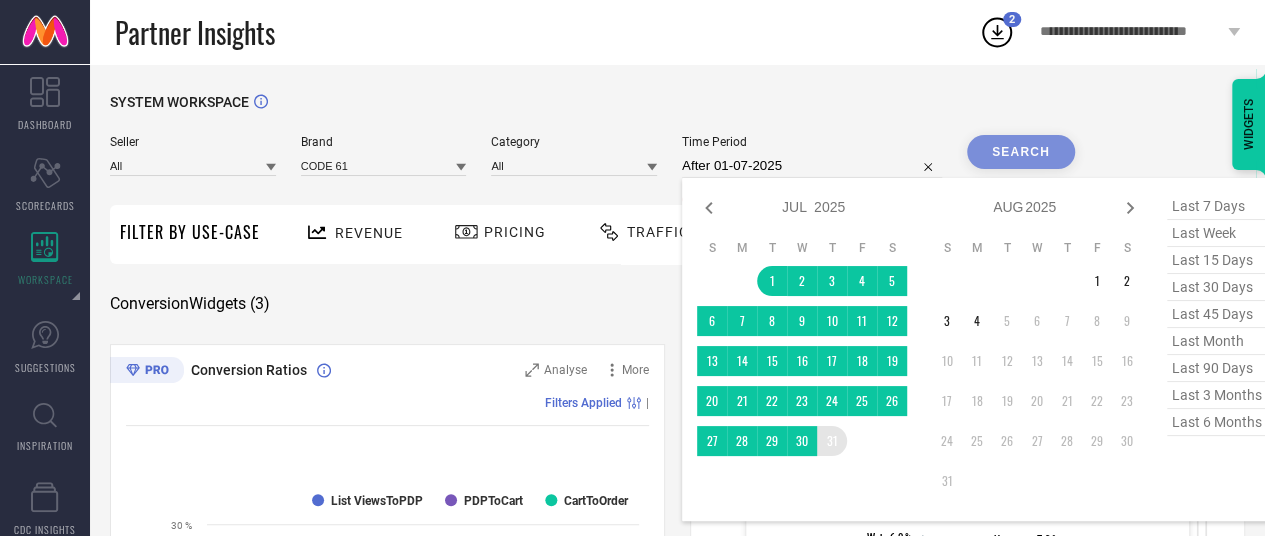 type on "01-07-2025 to 31-07-2025" 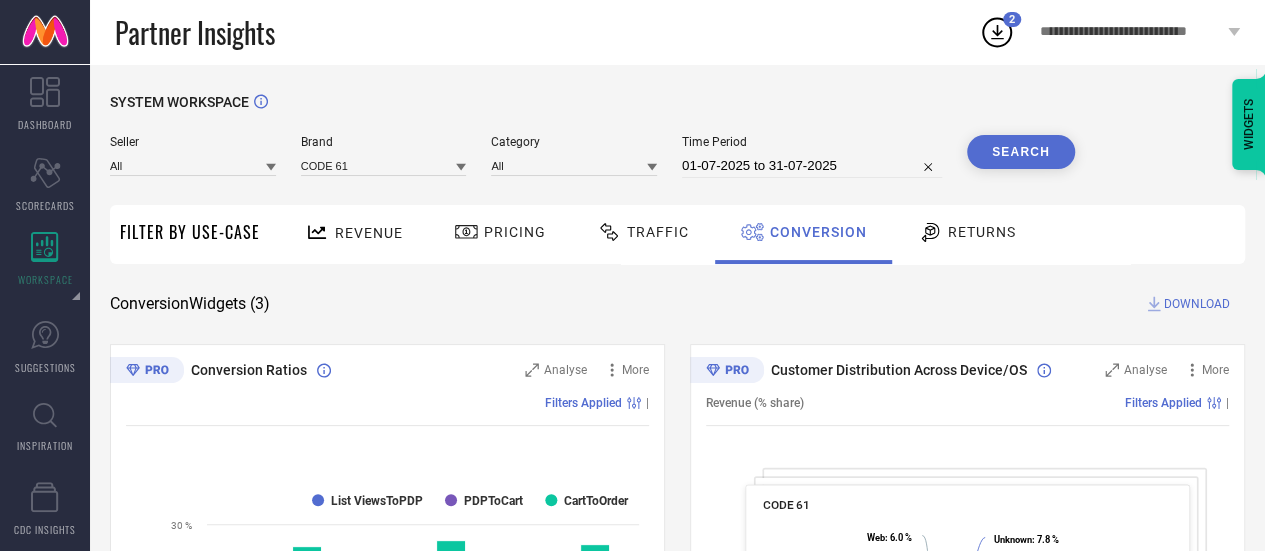 click on "SYSTEM WORKSPACE" at bounding box center [677, 114] 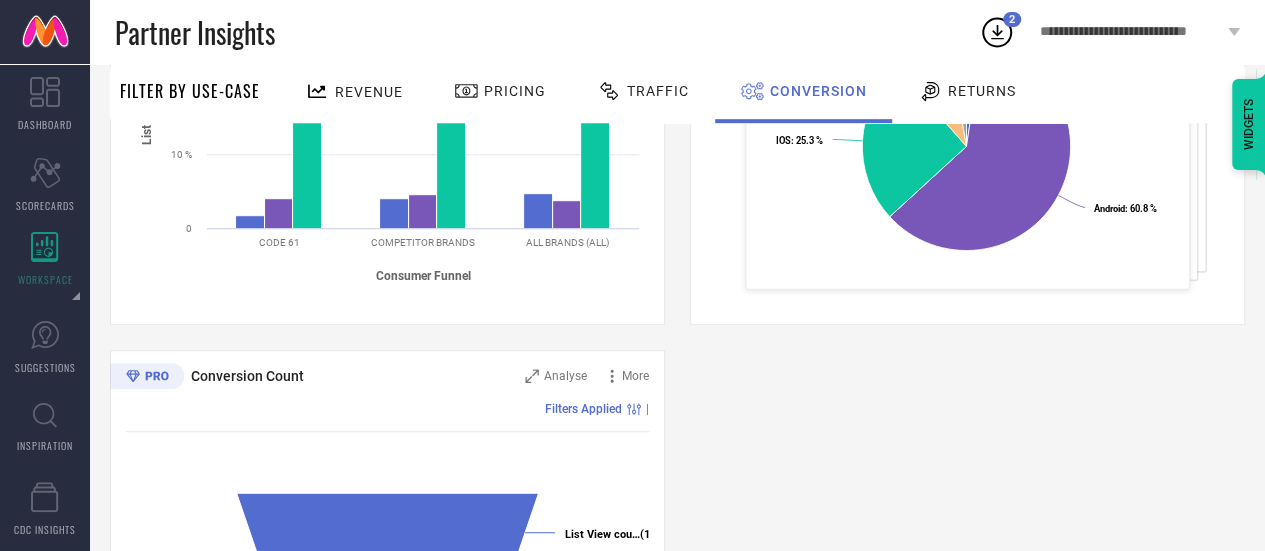 scroll, scrollTop: 569, scrollLeft: 0, axis: vertical 